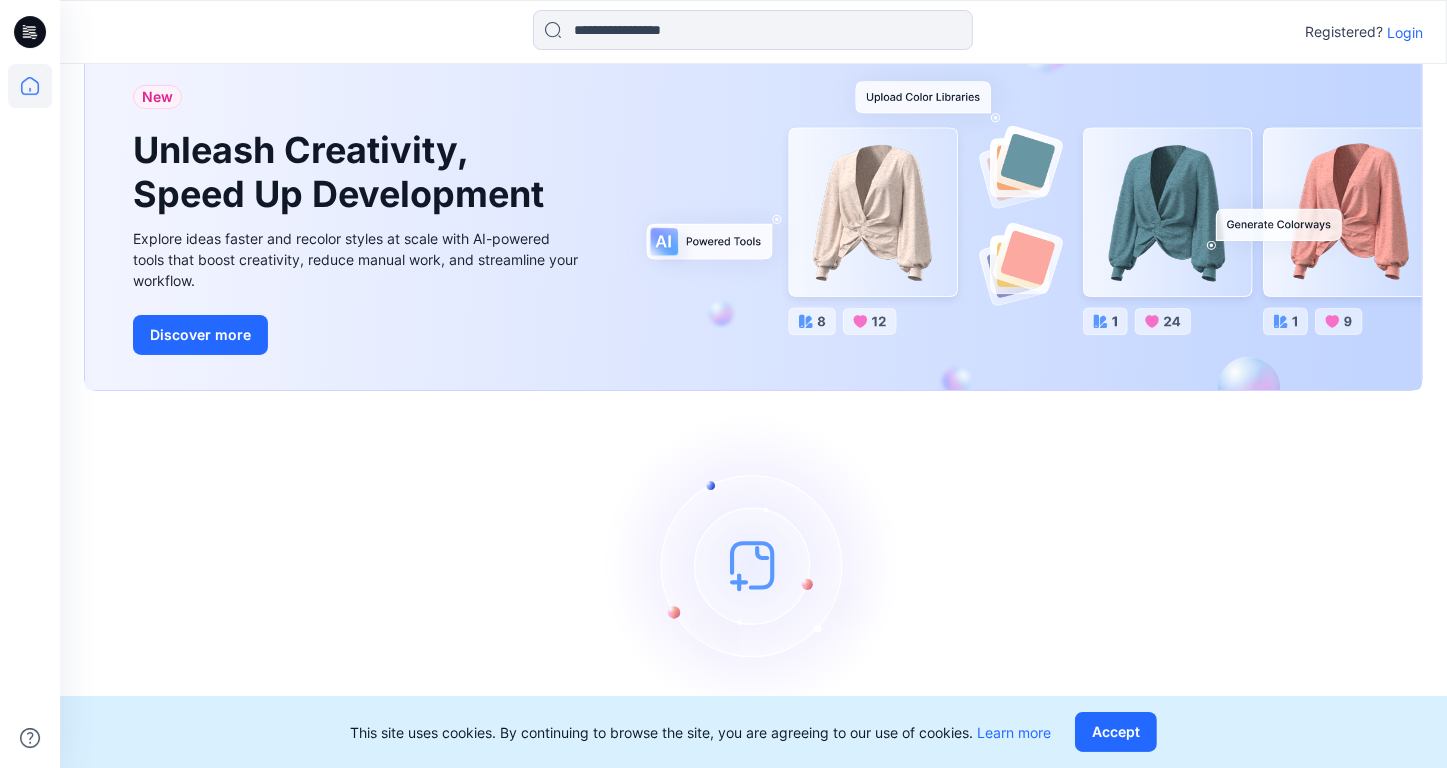 scroll, scrollTop: 85, scrollLeft: 0, axis: vertical 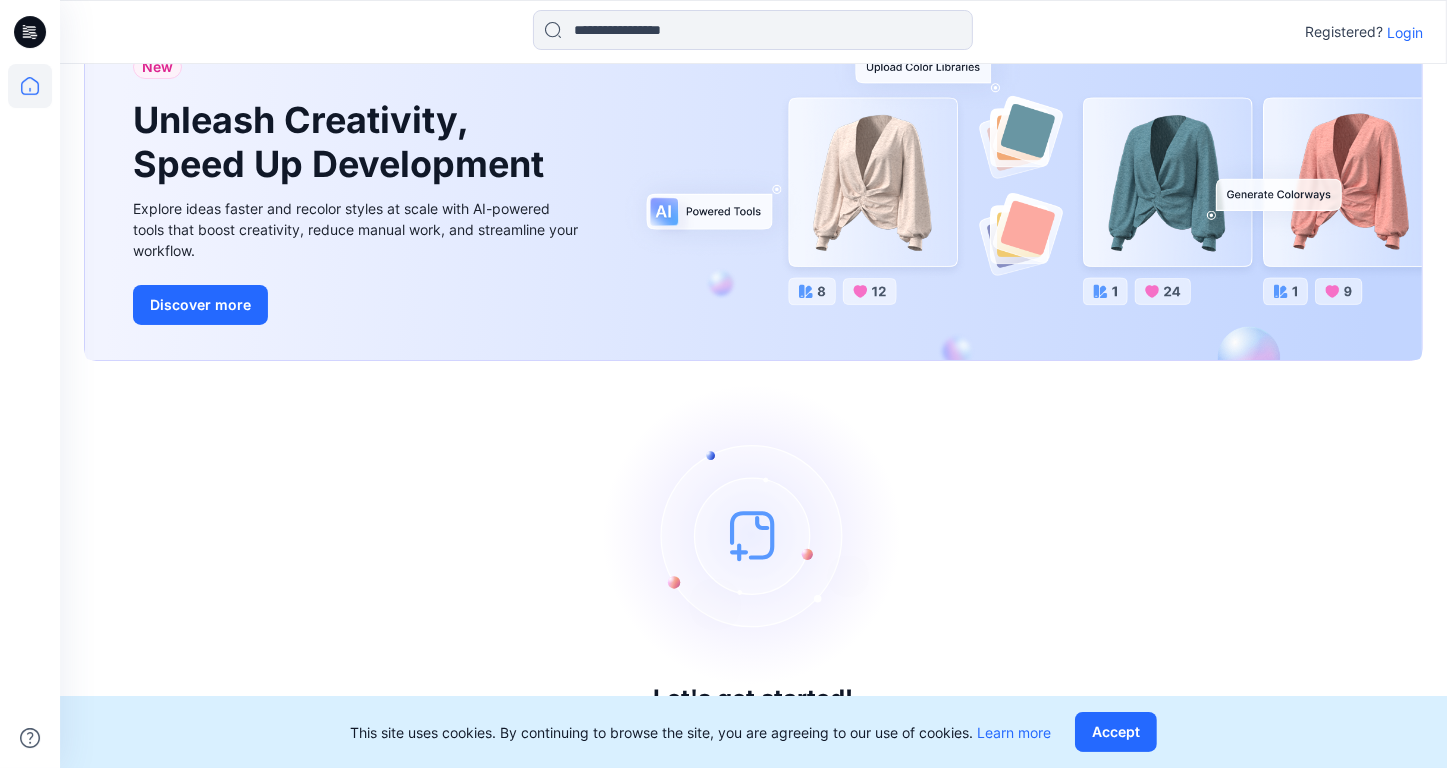 click on "Login" at bounding box center (1405, 32) 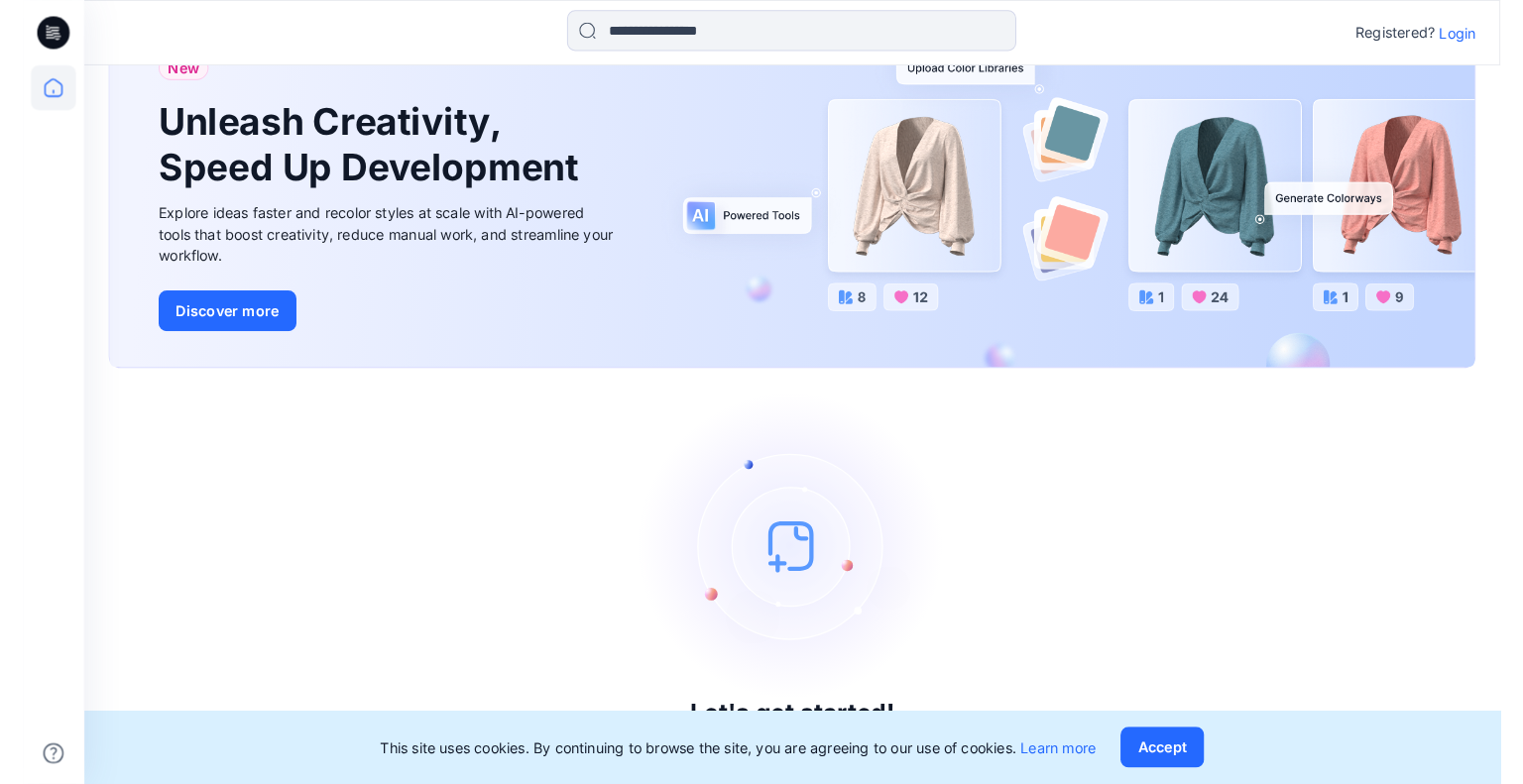 scroll, scrollTop: 0, scrollLeft: 0, axis: both 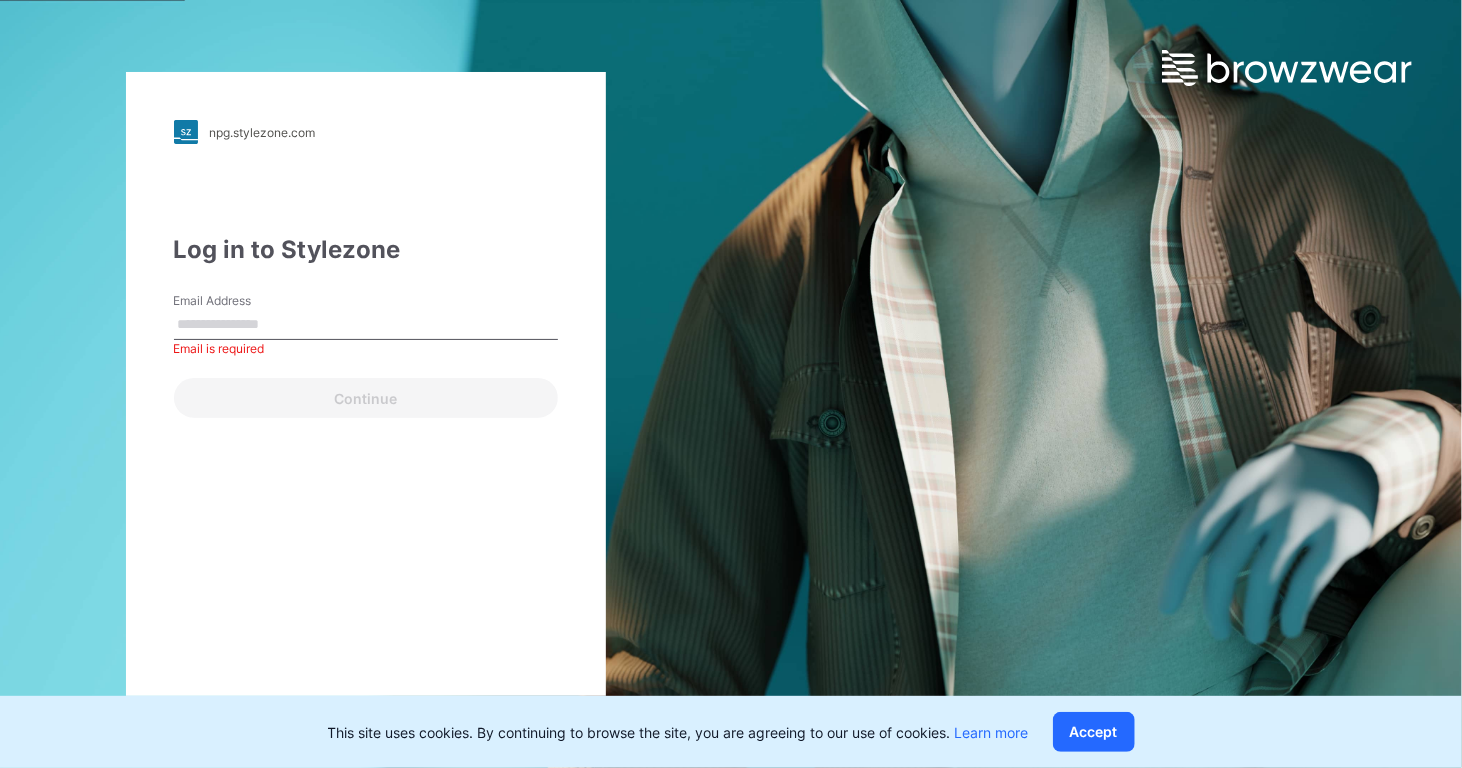 click on "Email Address" at bounding box center [366, 325] 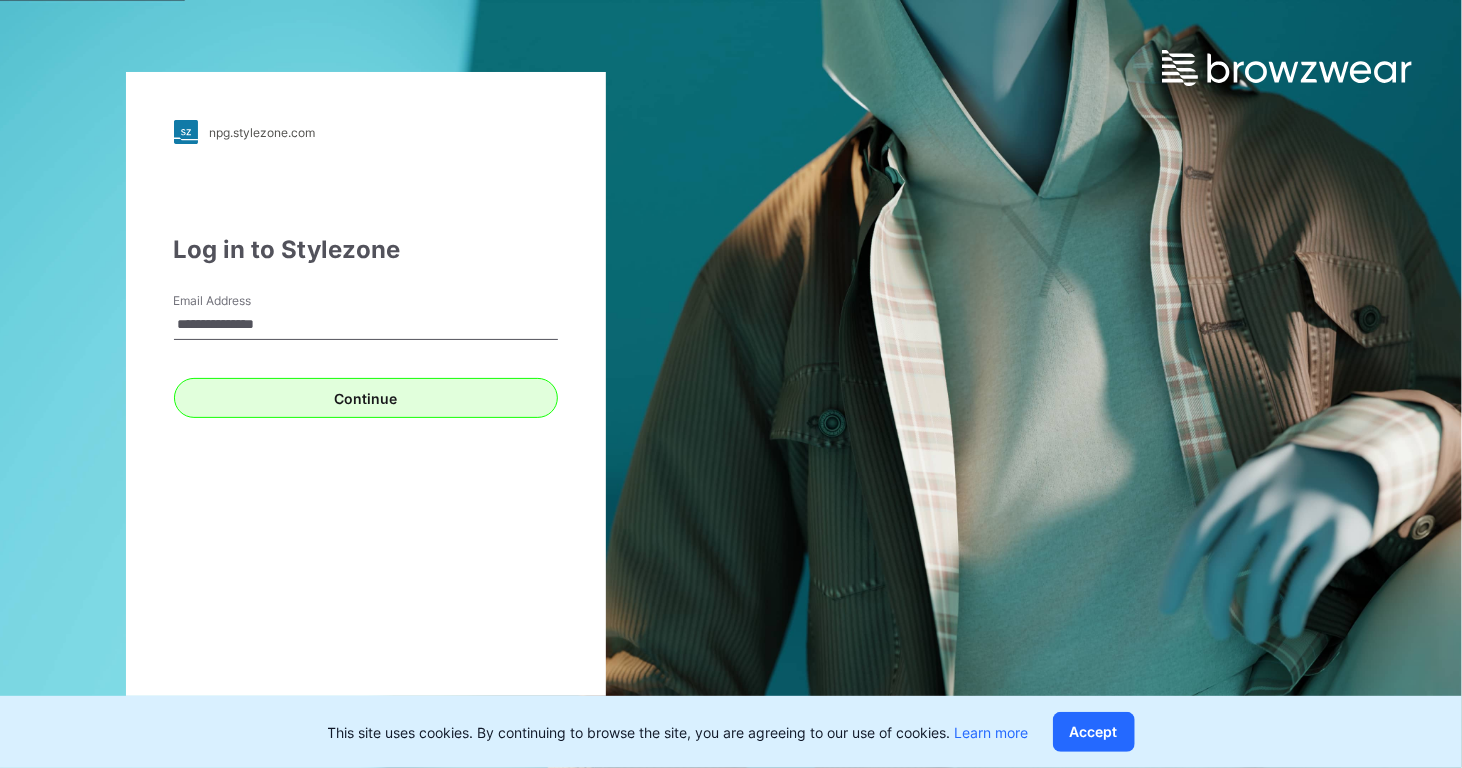 type on "**********" 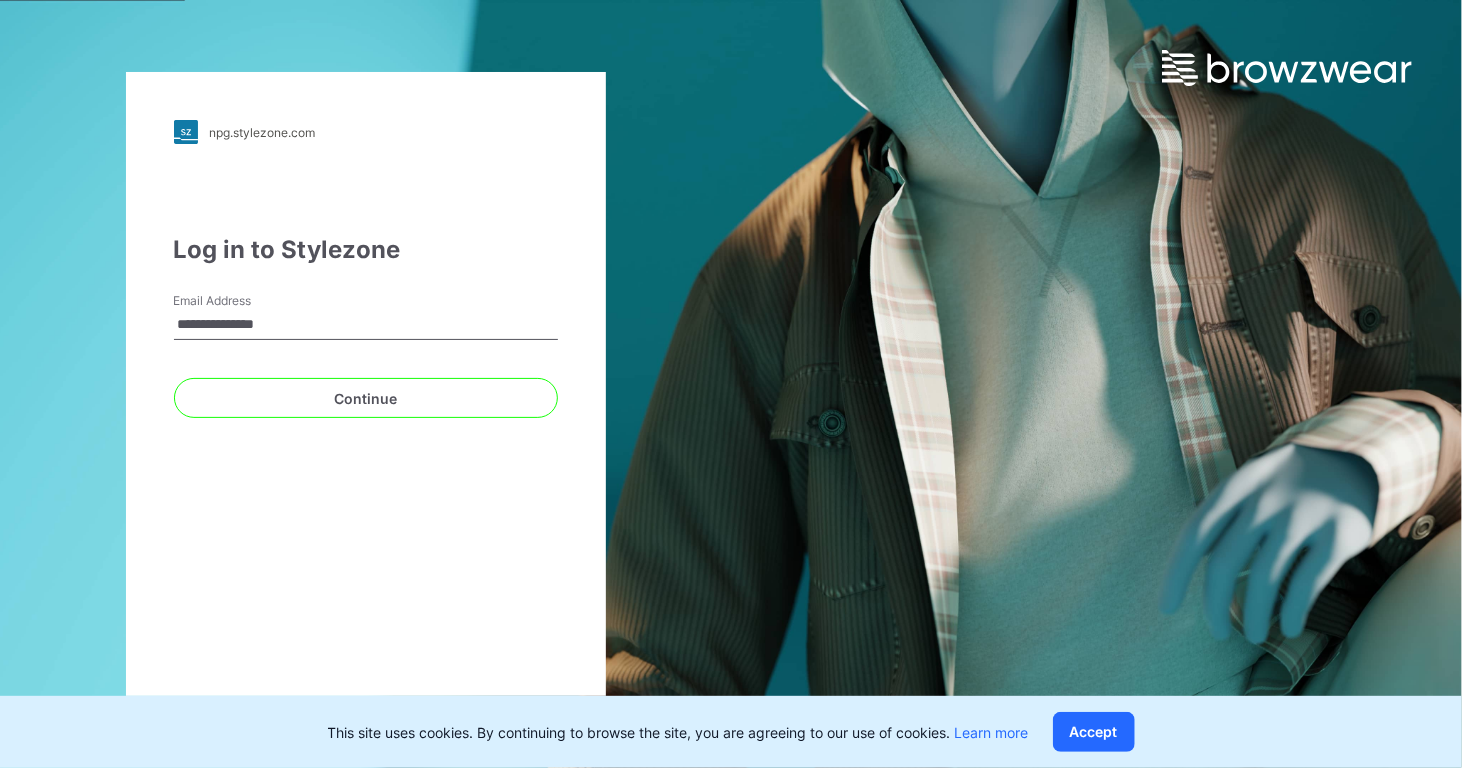 drag, startPoint x: 260, startPoint y: 379, endPoint x: 275, endPoint y: 420, distance: 43.65776 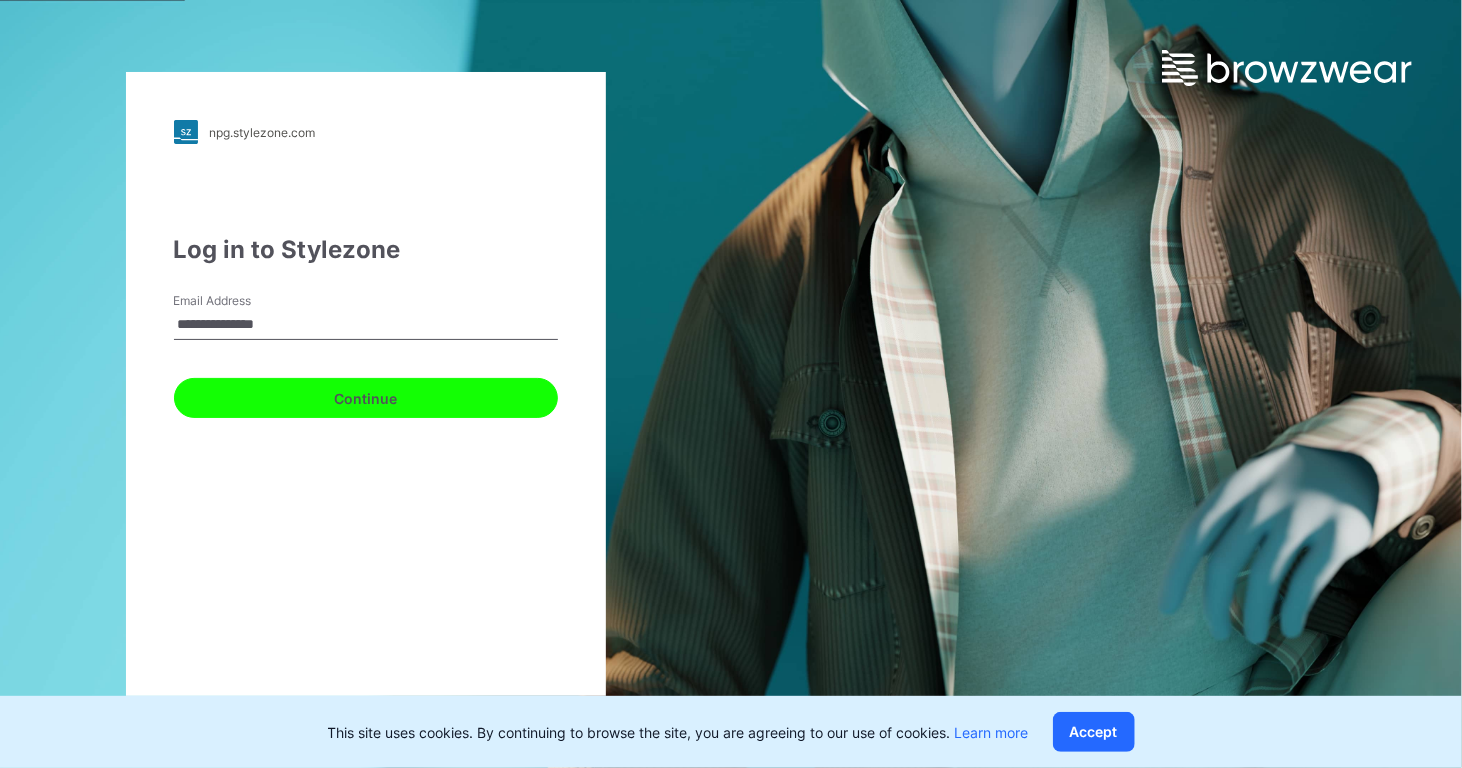 click on "Continue" at bounding box center (366, 398) 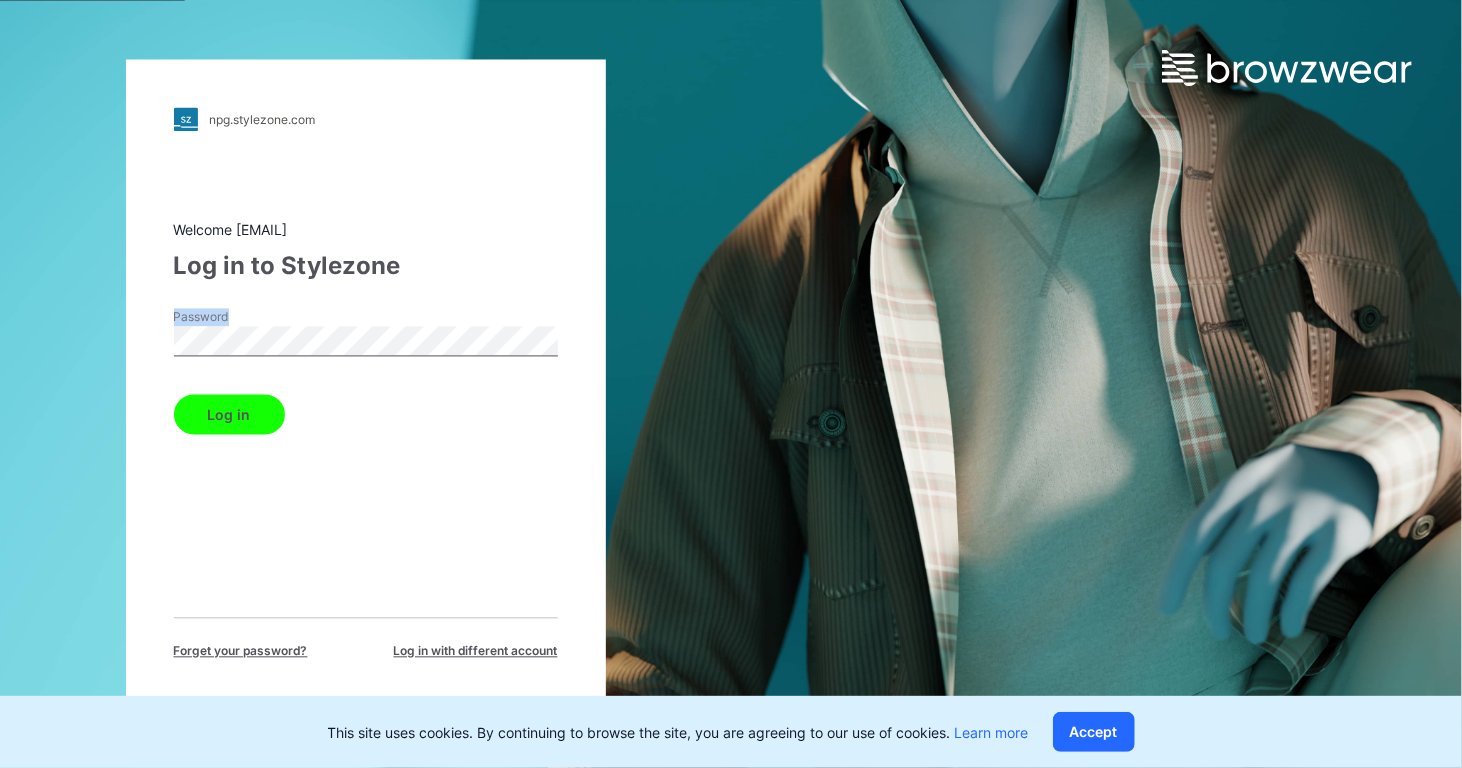click on "Password" at bounding box center [366, 339] 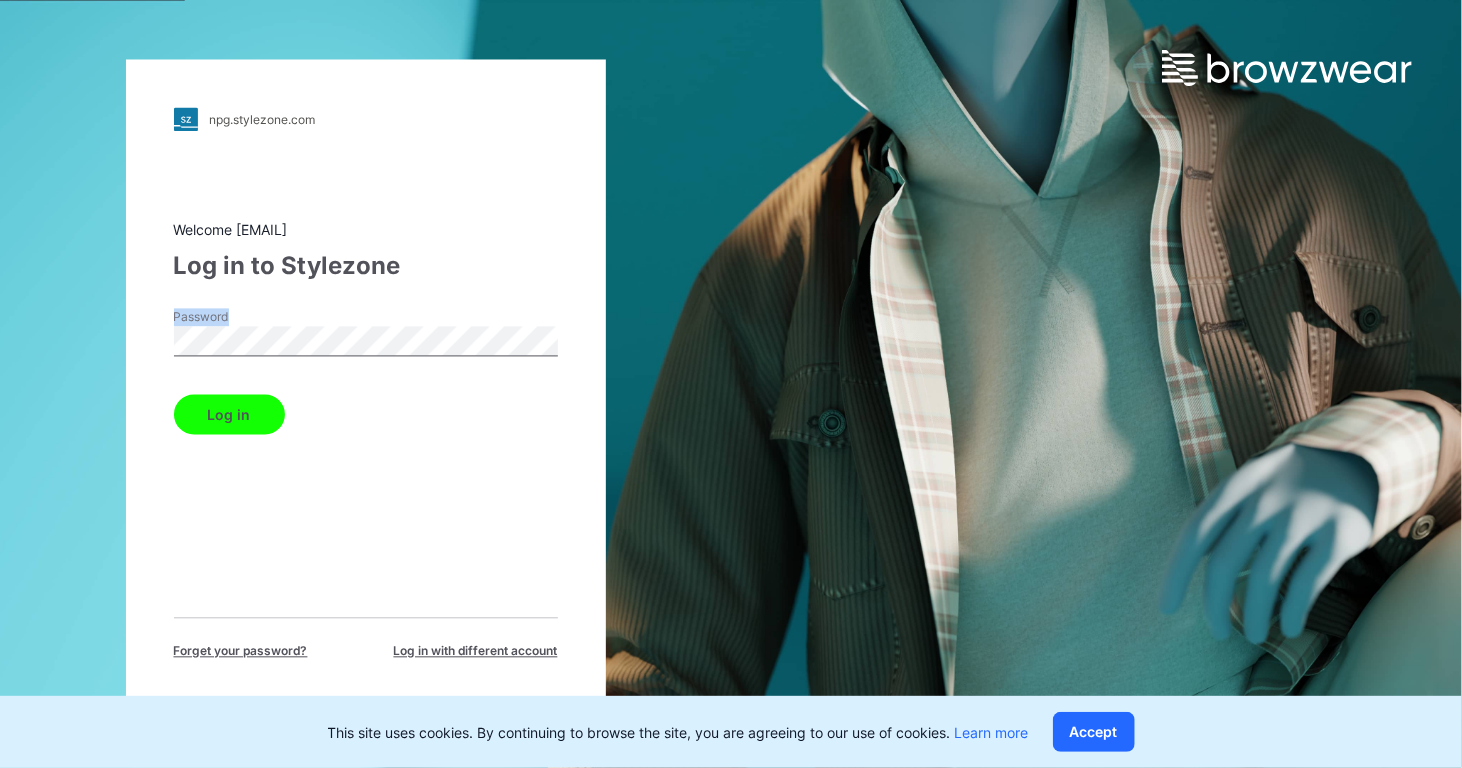 click on "Log in" at bounding box center (229, 415) 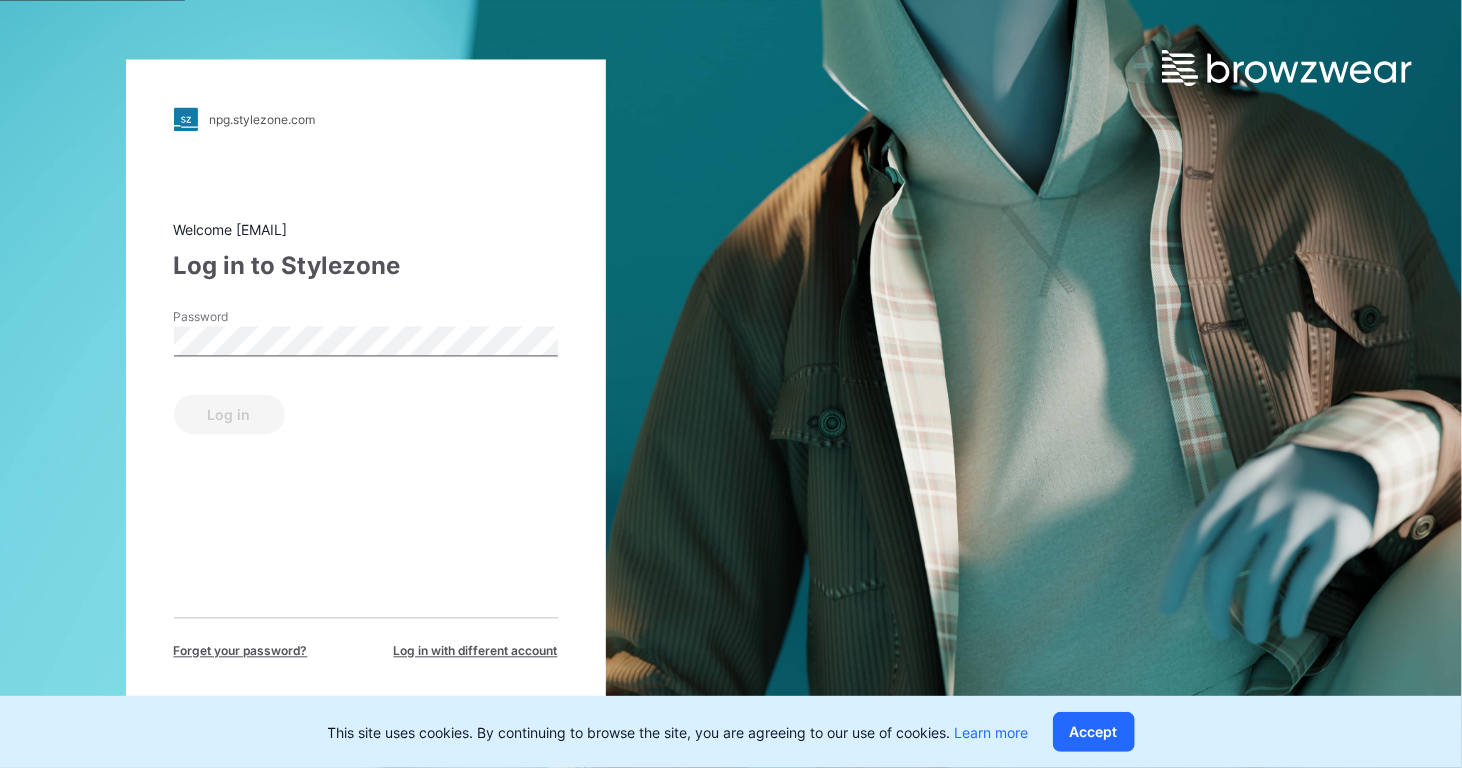 drag, startPoint x: 263, startPoint y: 504, endPoint x: 212, endPoint y: 491, distance: 52.63079 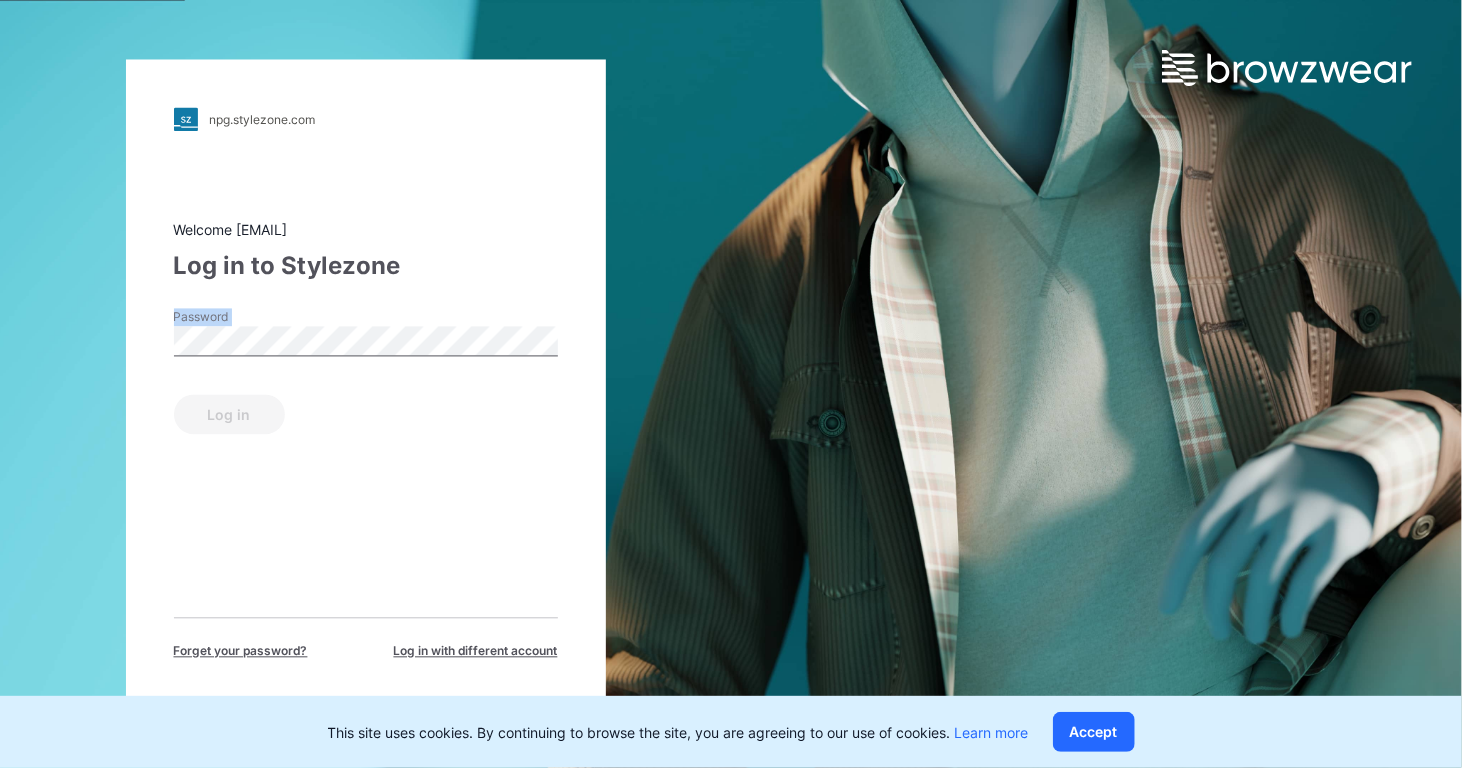 drag, startPoint x: 140, startPoint y: 332, endPoint x: 191, endPoint y: 477, distance: 153.70752 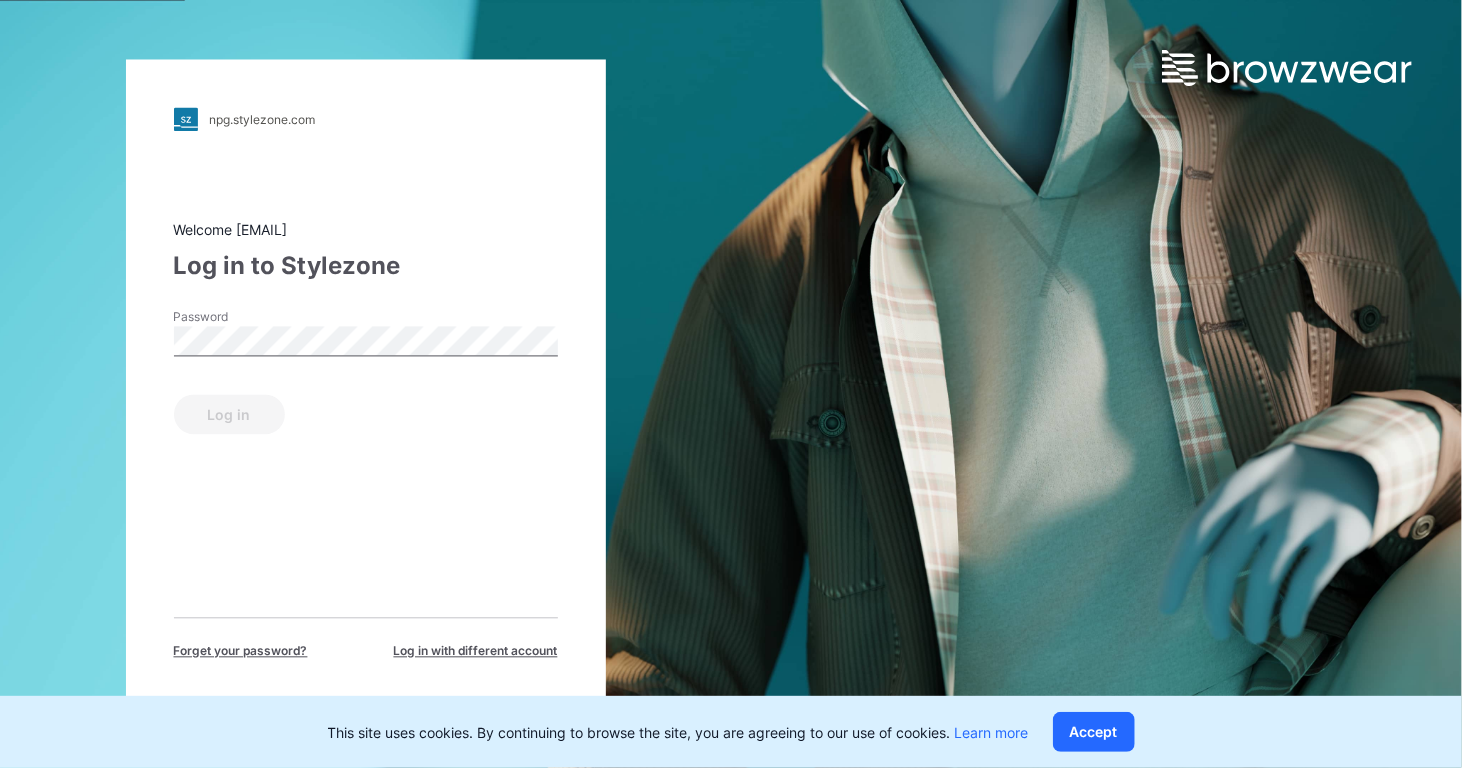drag, startPoint x: 198, startPoint y: 505, endPoint x: 205, endPoint y: 494, distance: 13.038404 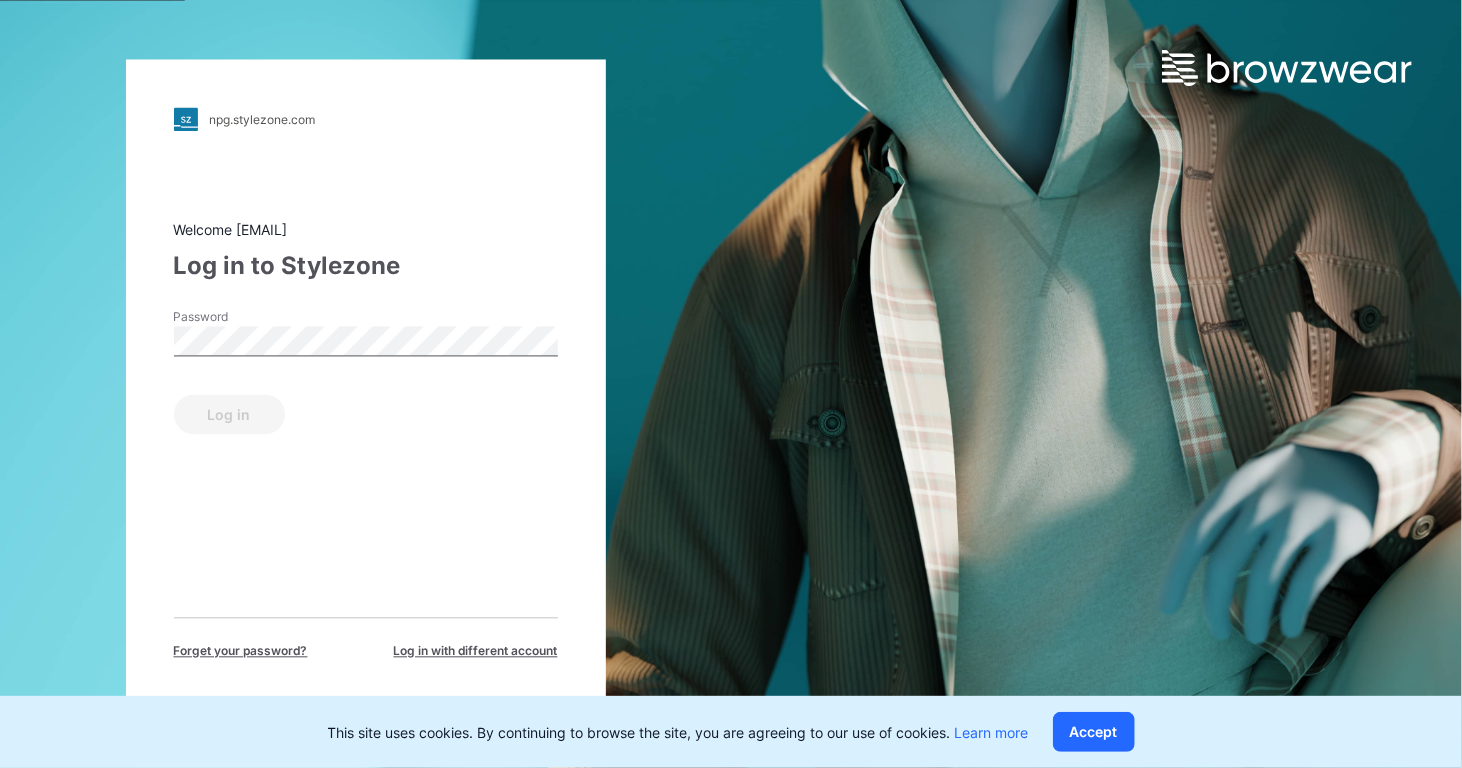 click on "Password" at bounding box center (244, 318) 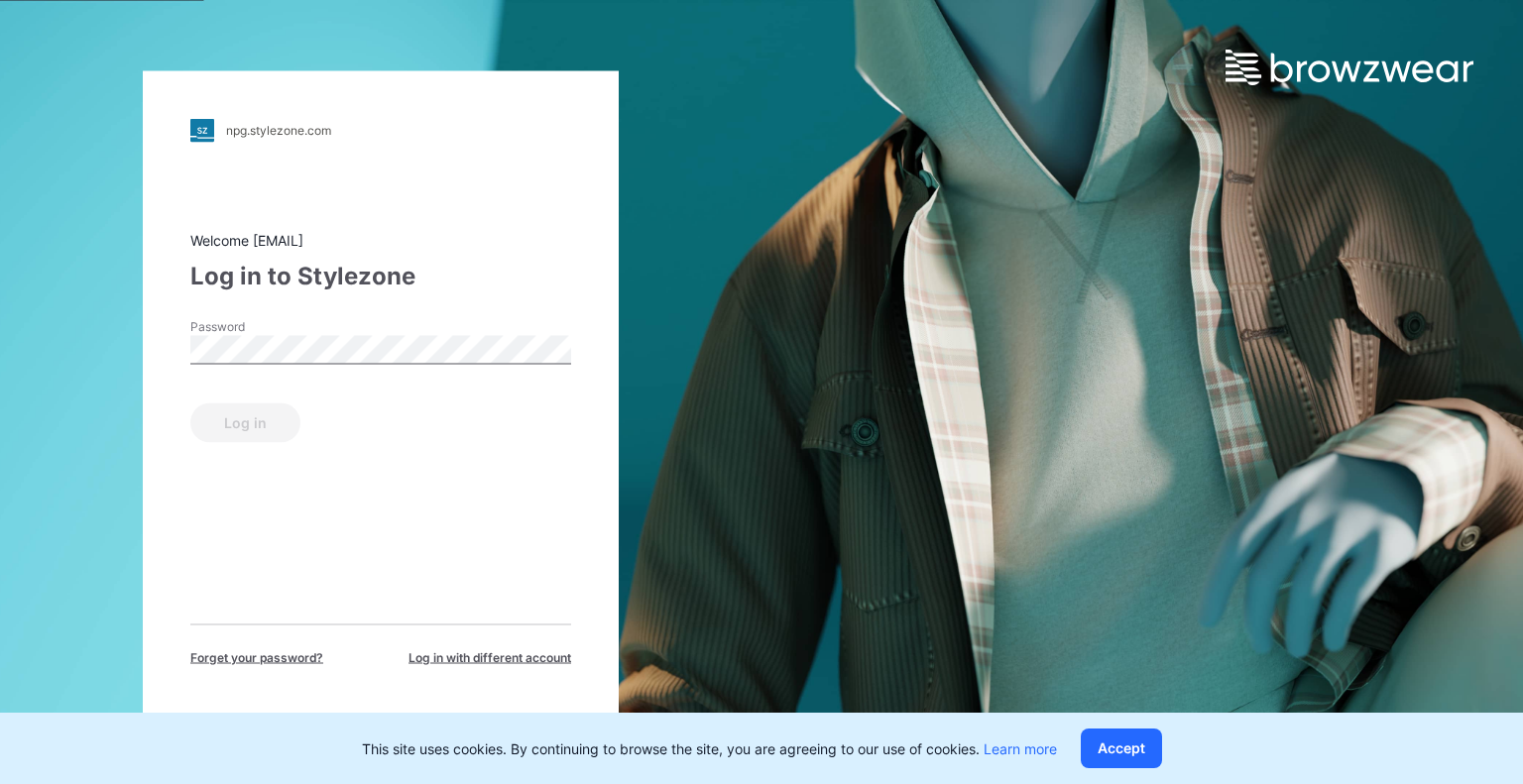 click on "Welcome eclat@login.npg Log in to Stylezone Password Log in Forget your password? Log in with different account" at bounding box center [381, 447] 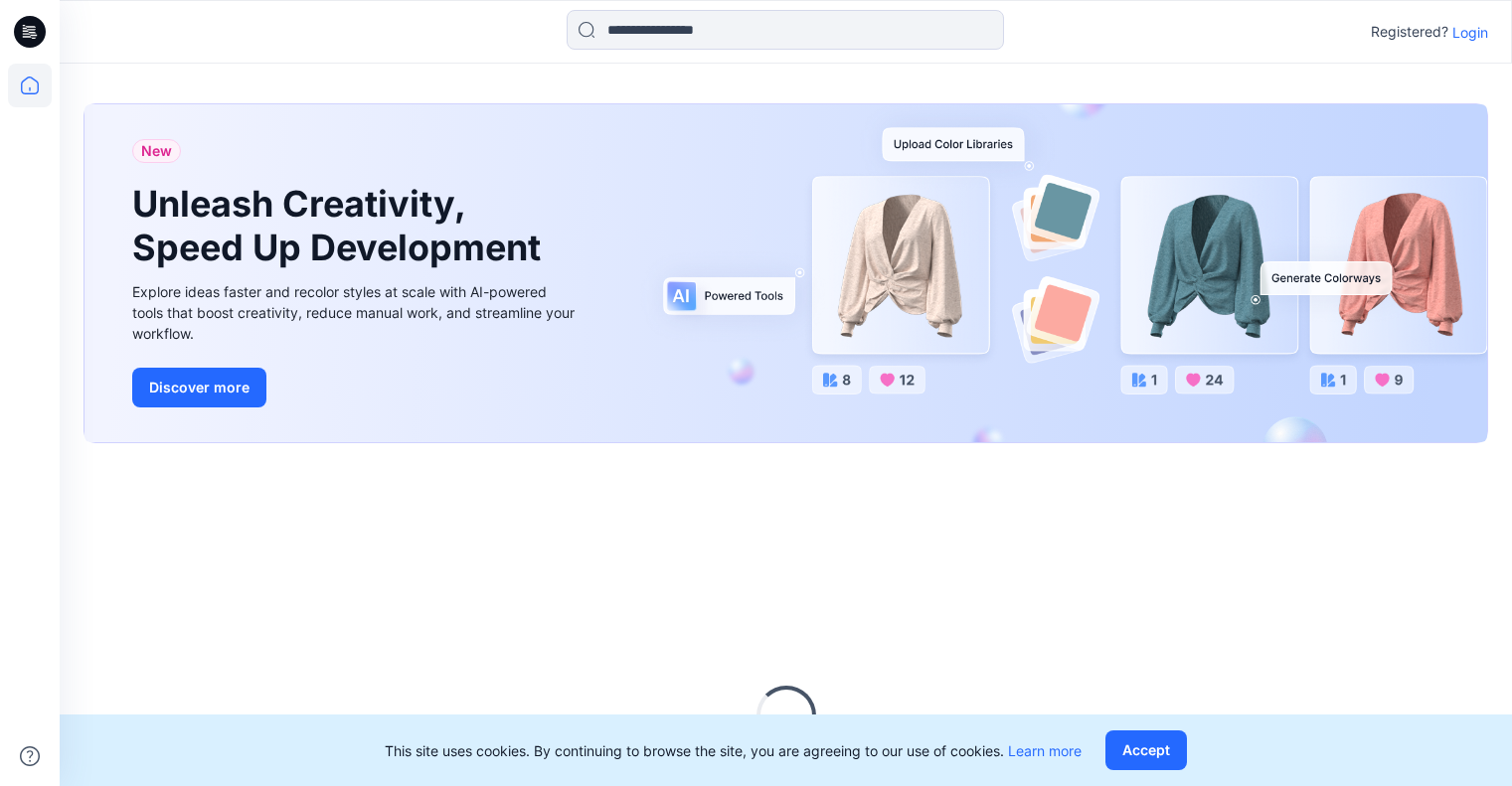 scroll, scrollTop: 0, scrollLeft: 0, axis: both 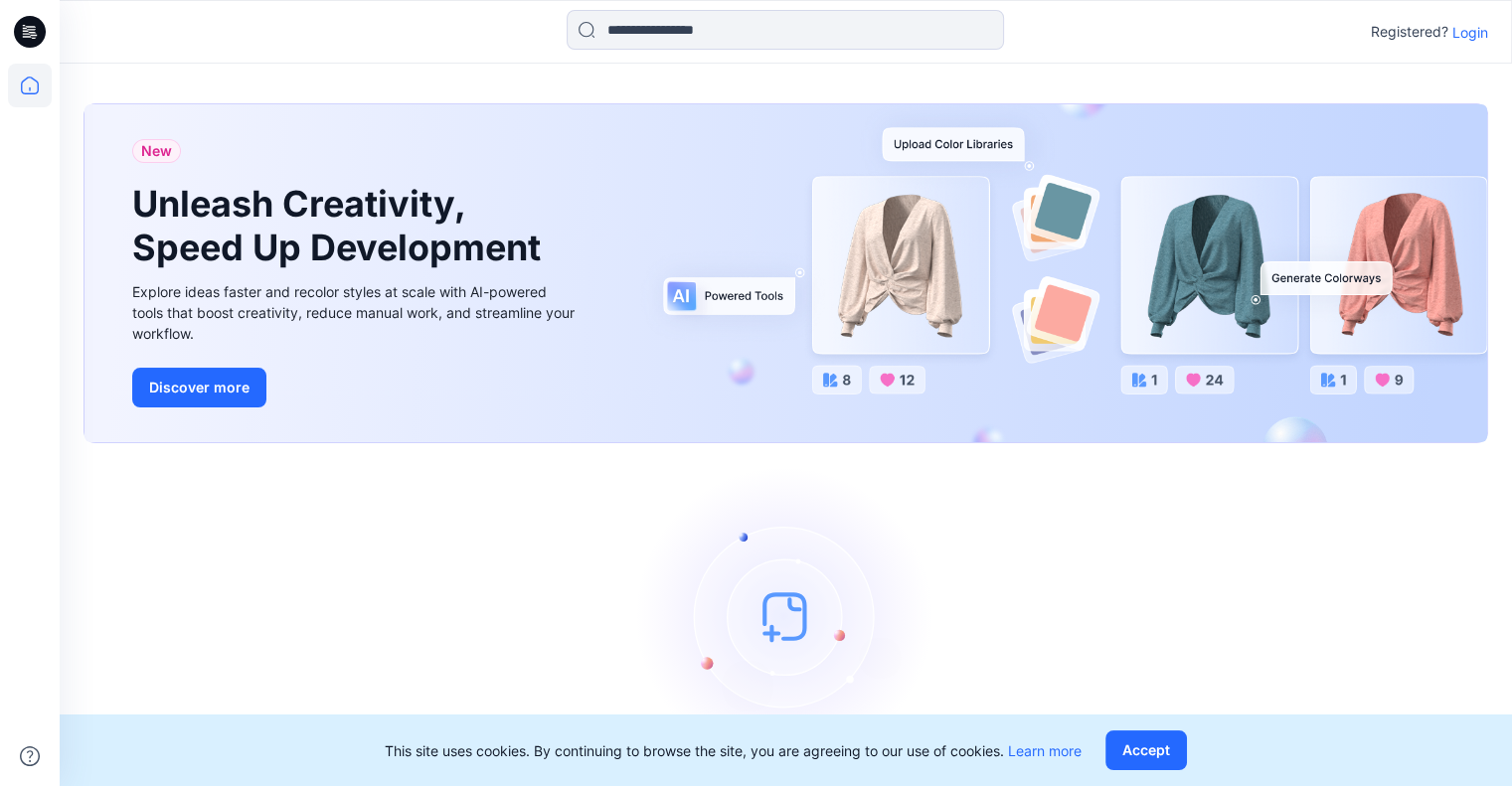 click on "Login" at bounding box center (1470, 32) 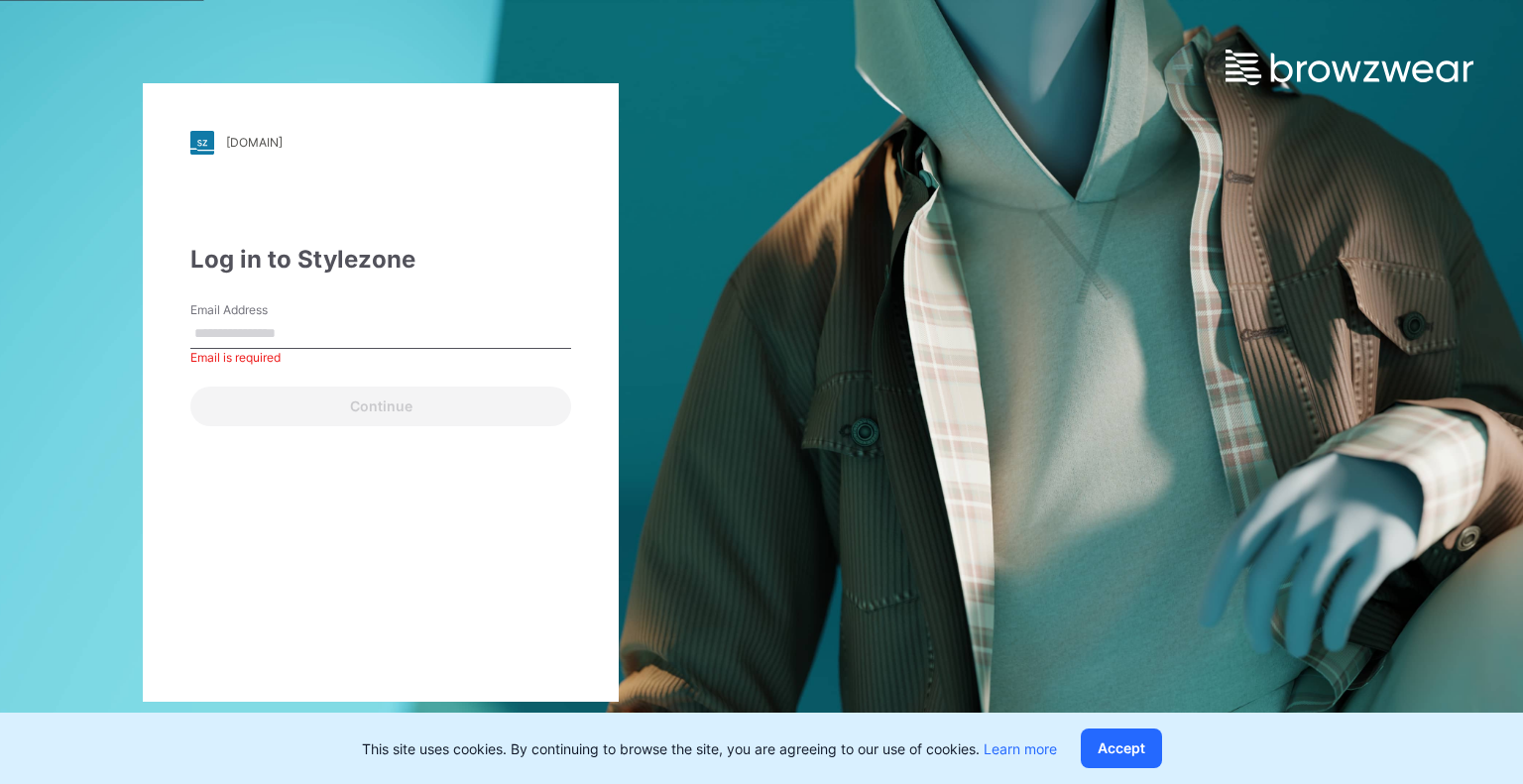 click on "Email Address" at bounding box center (381, 334) 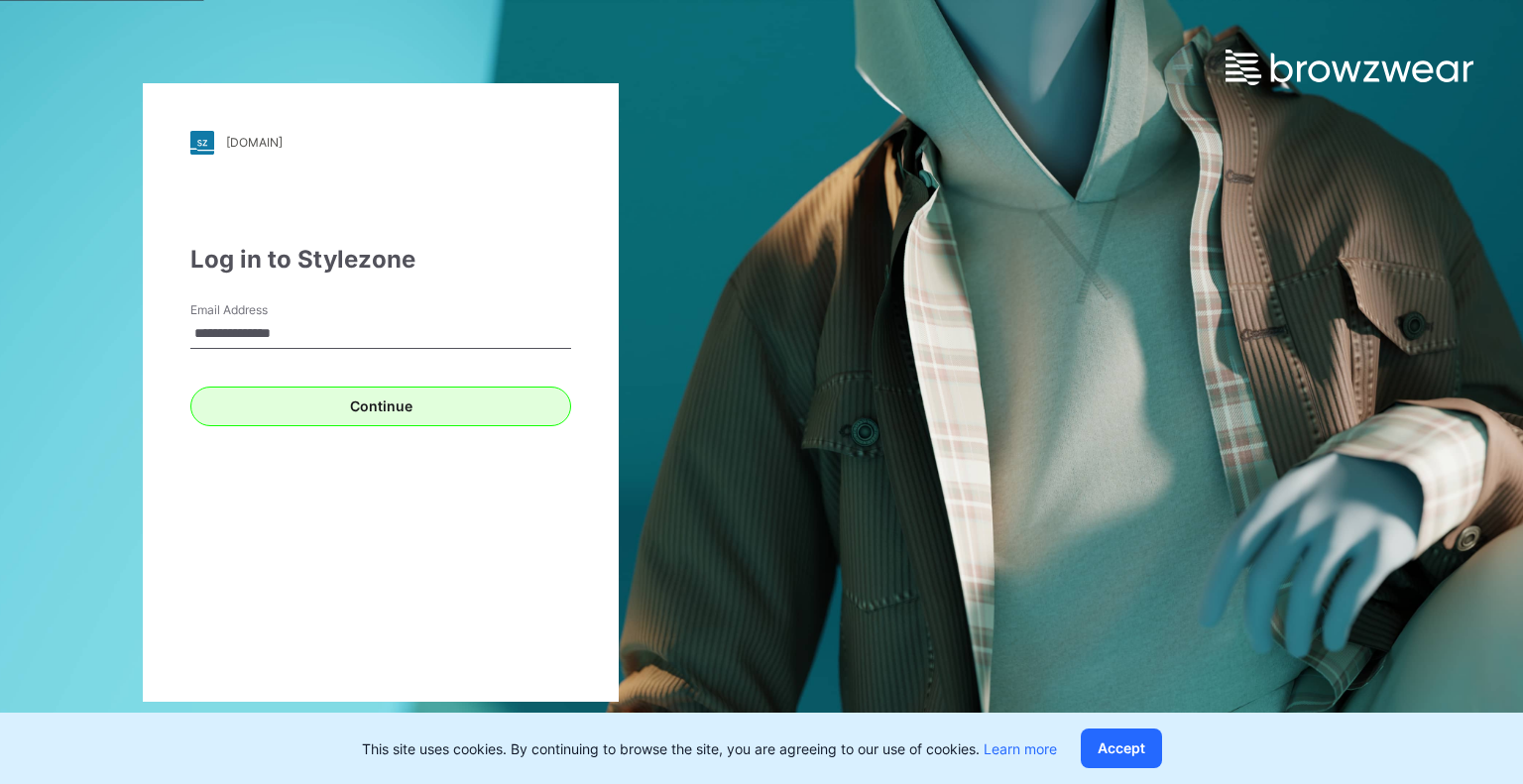 type on "**********" 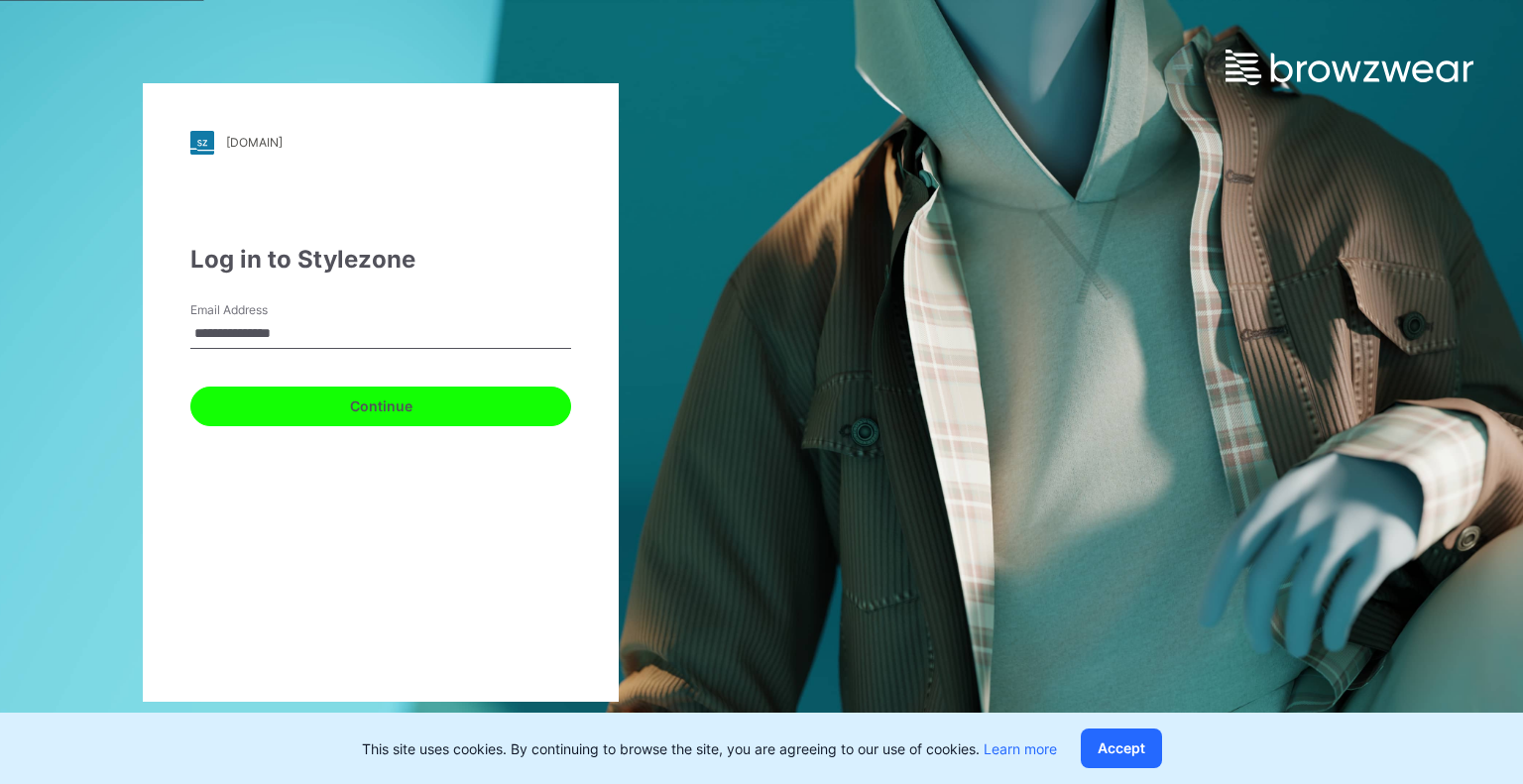 click on "Continue" at bounding box center [381, 406] 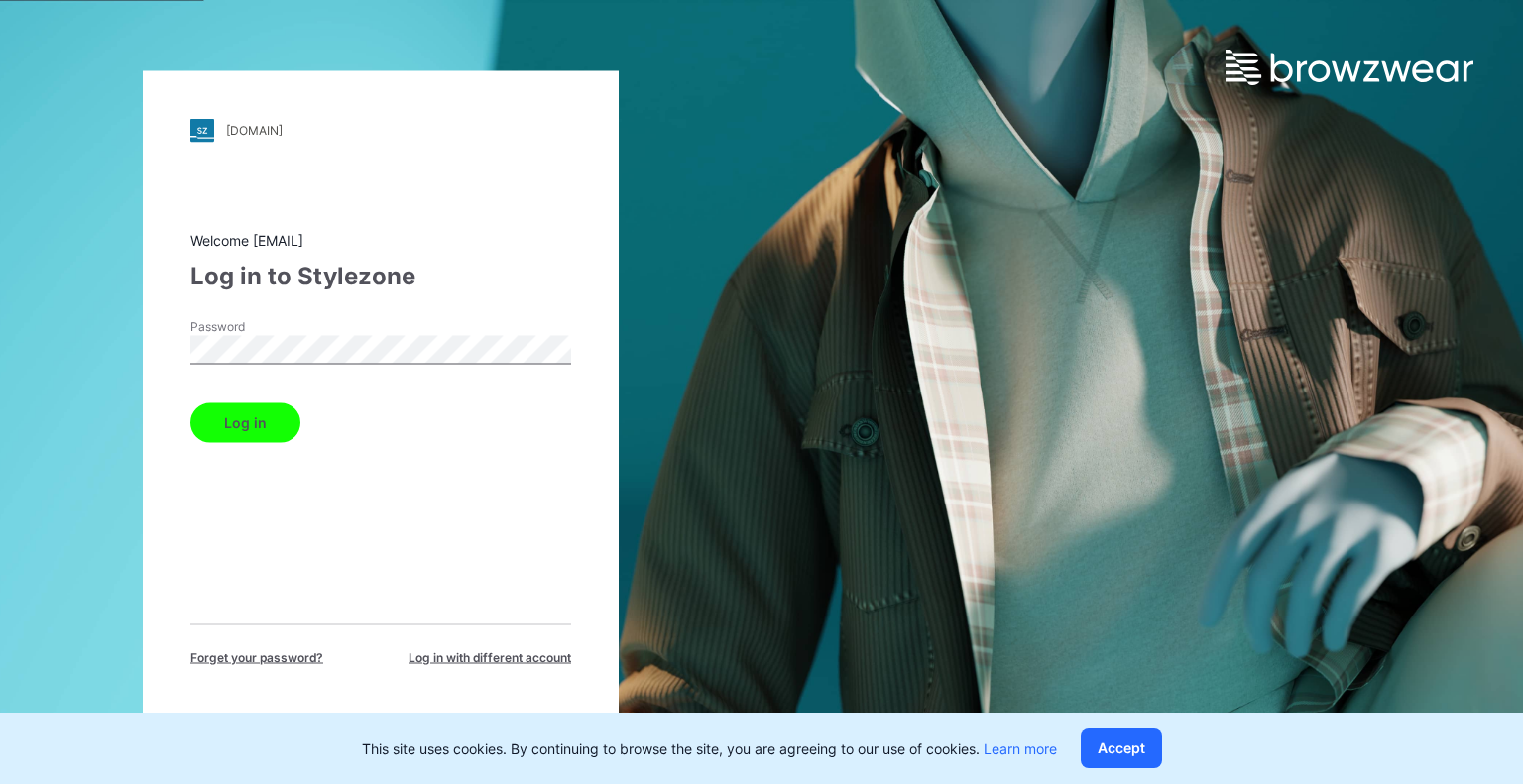 click on "Password" at bounding box center (381, 347) 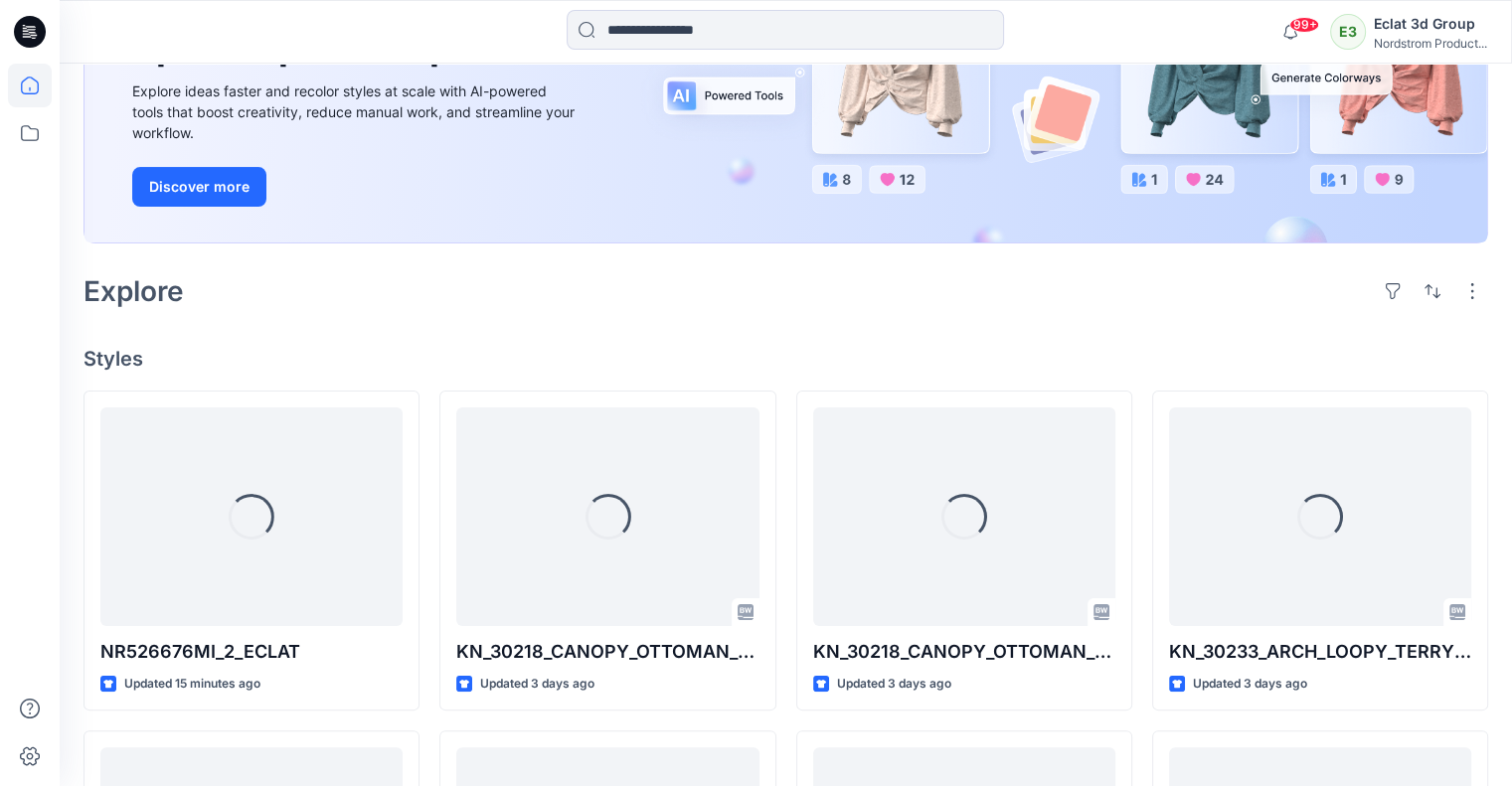 scroll, scrollTop: 397, scrollLeft: 0, axis: vertical 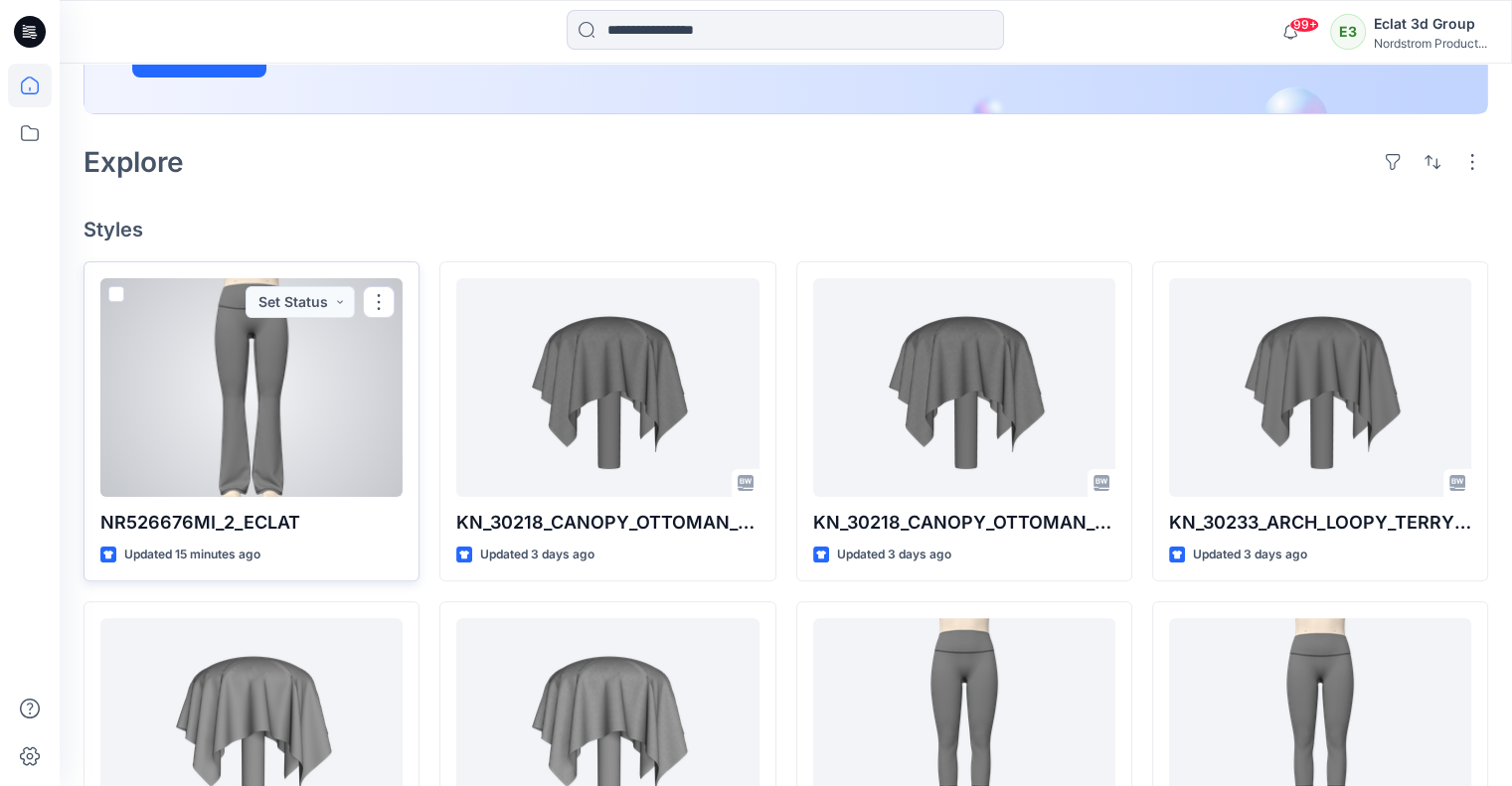 click at bounding box center (252, 388) 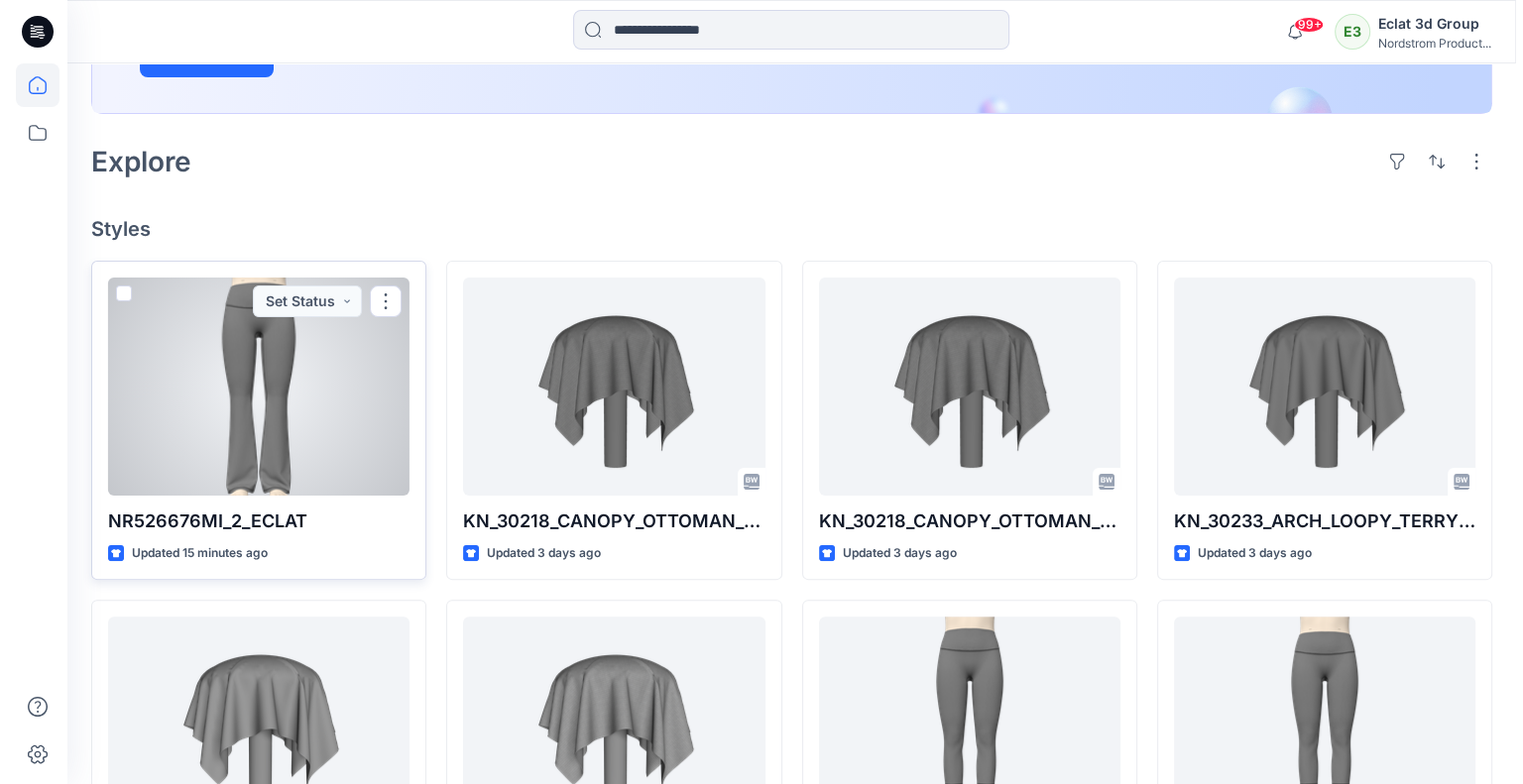scroll, scrollTop: 0, scrollLeft: 0, axis: both 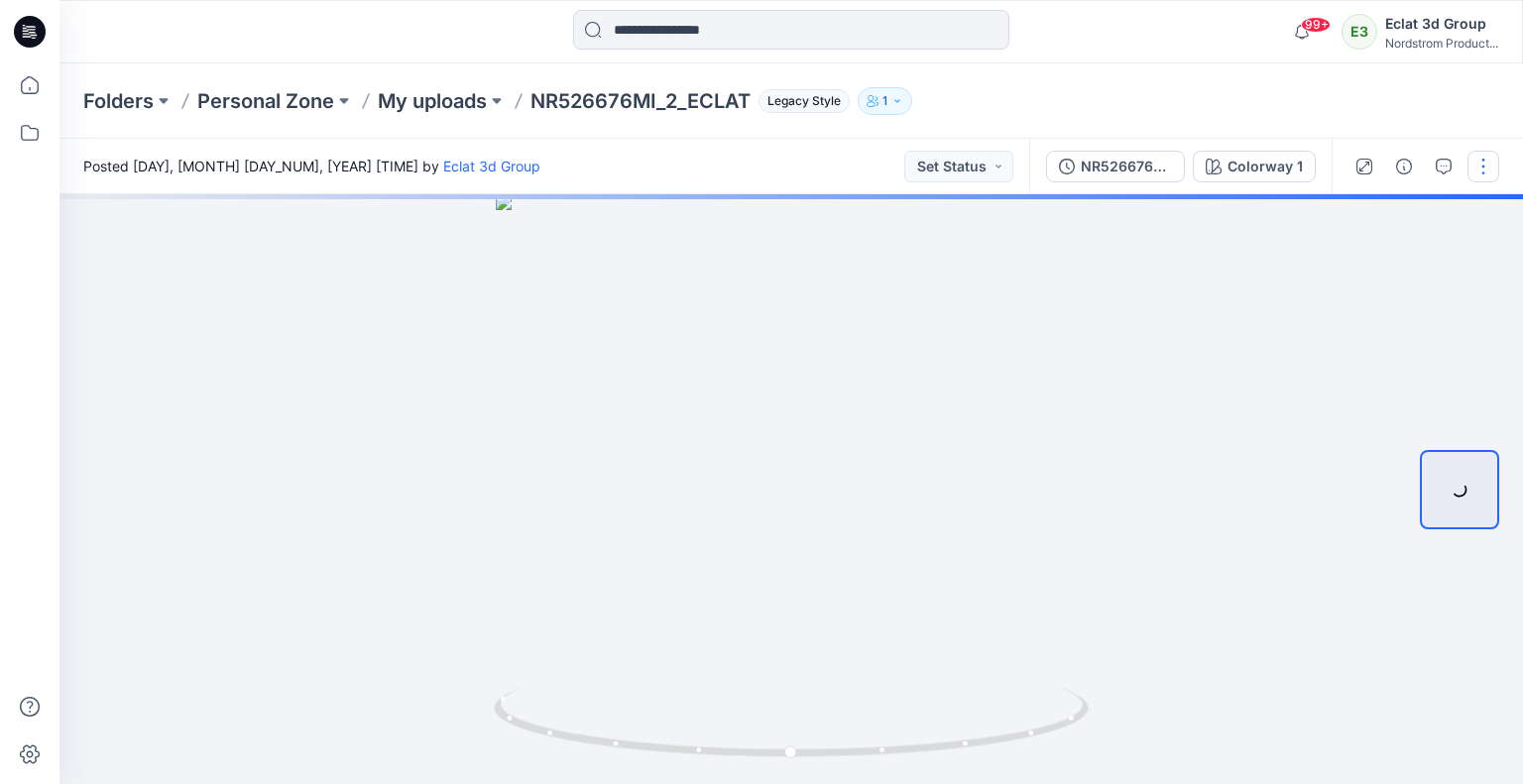 click at bounding box center [1483, 167] 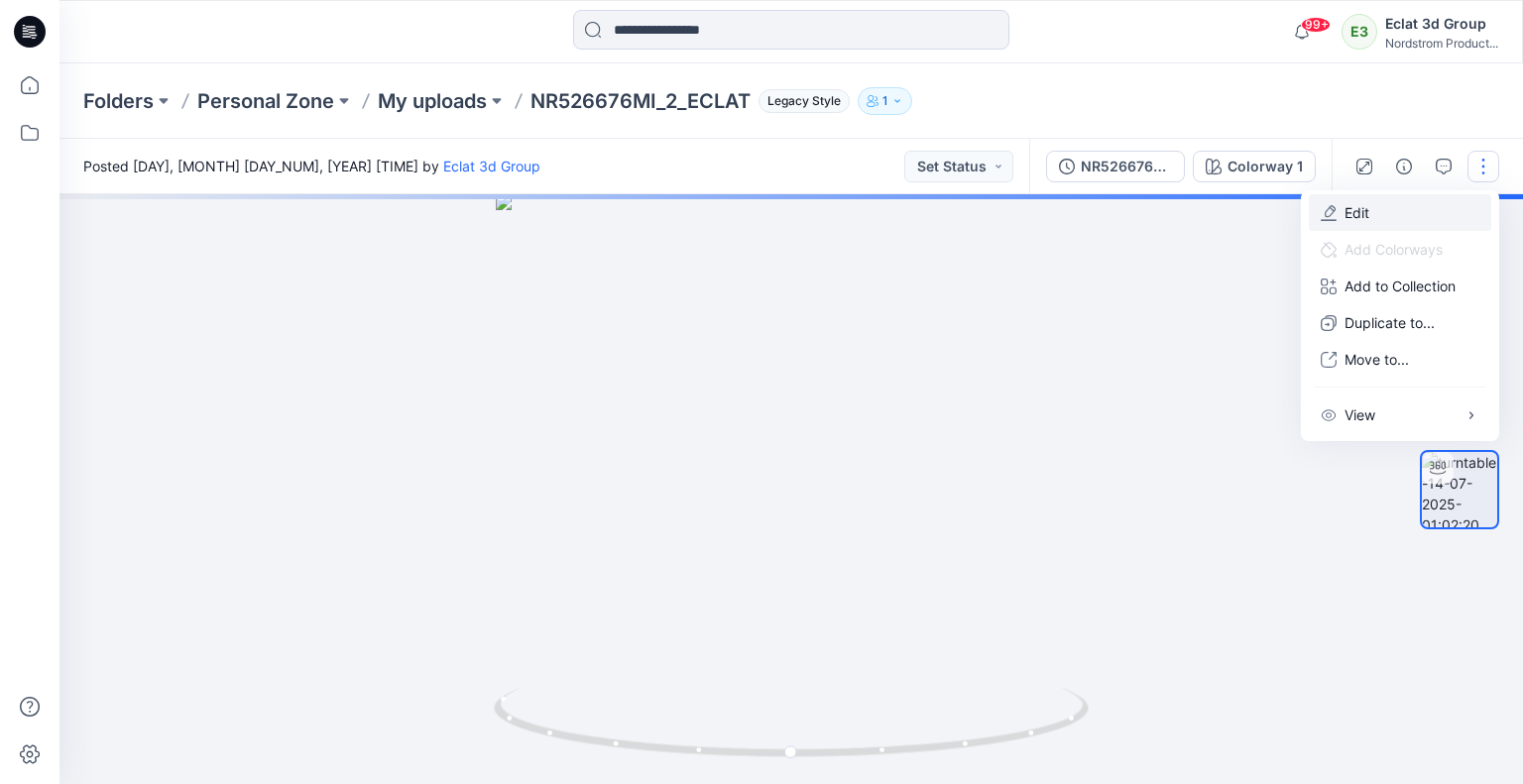 click on "Edit" at bounding box center [1356, 212] 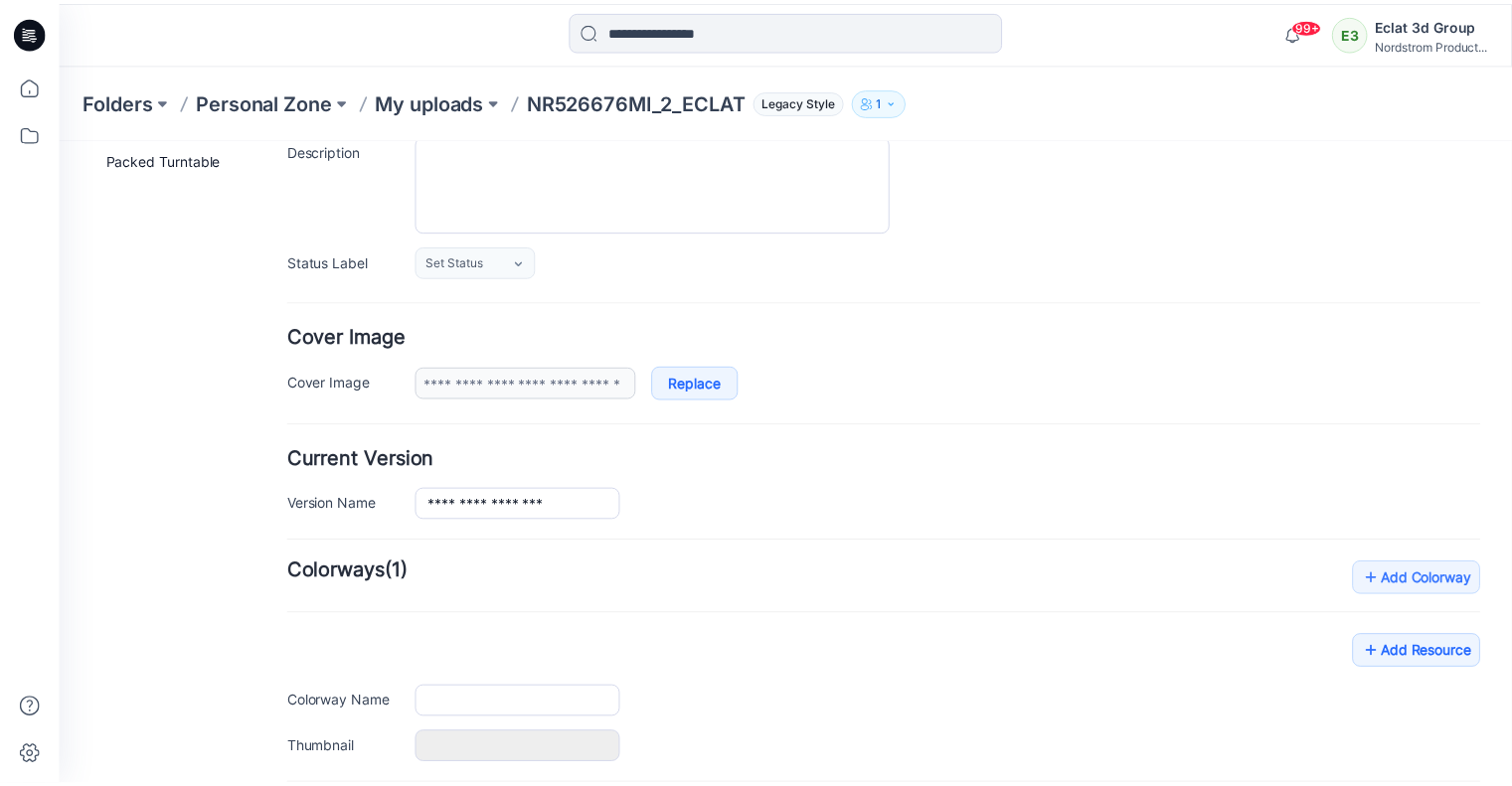 scroll, scrollTop: 399, scrollLeft: 0, axis: vertical 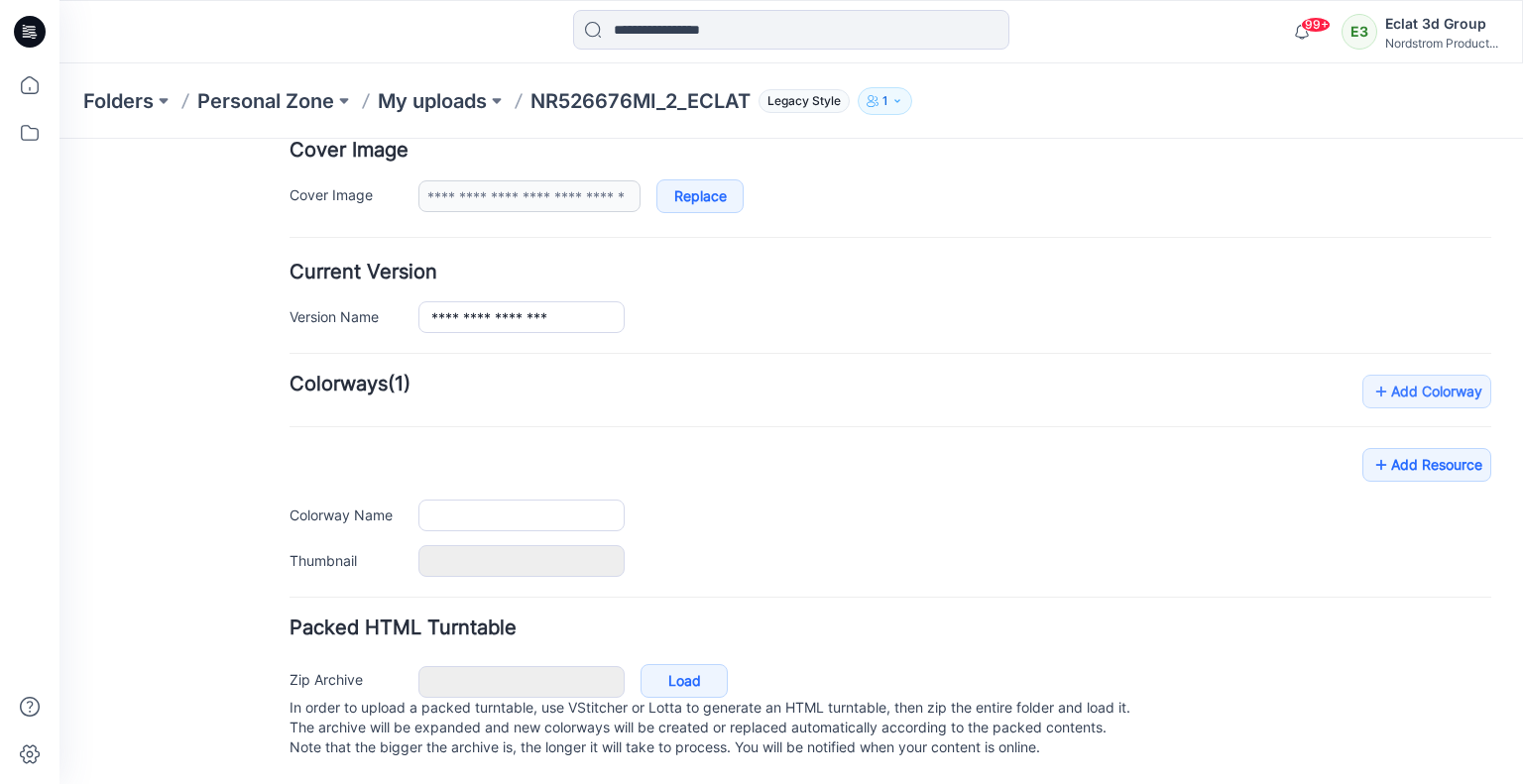 drag, startPoint x: 133, startPoint y: 412, endPoint x: 156, endPoint y: 408, distance: 23.345235 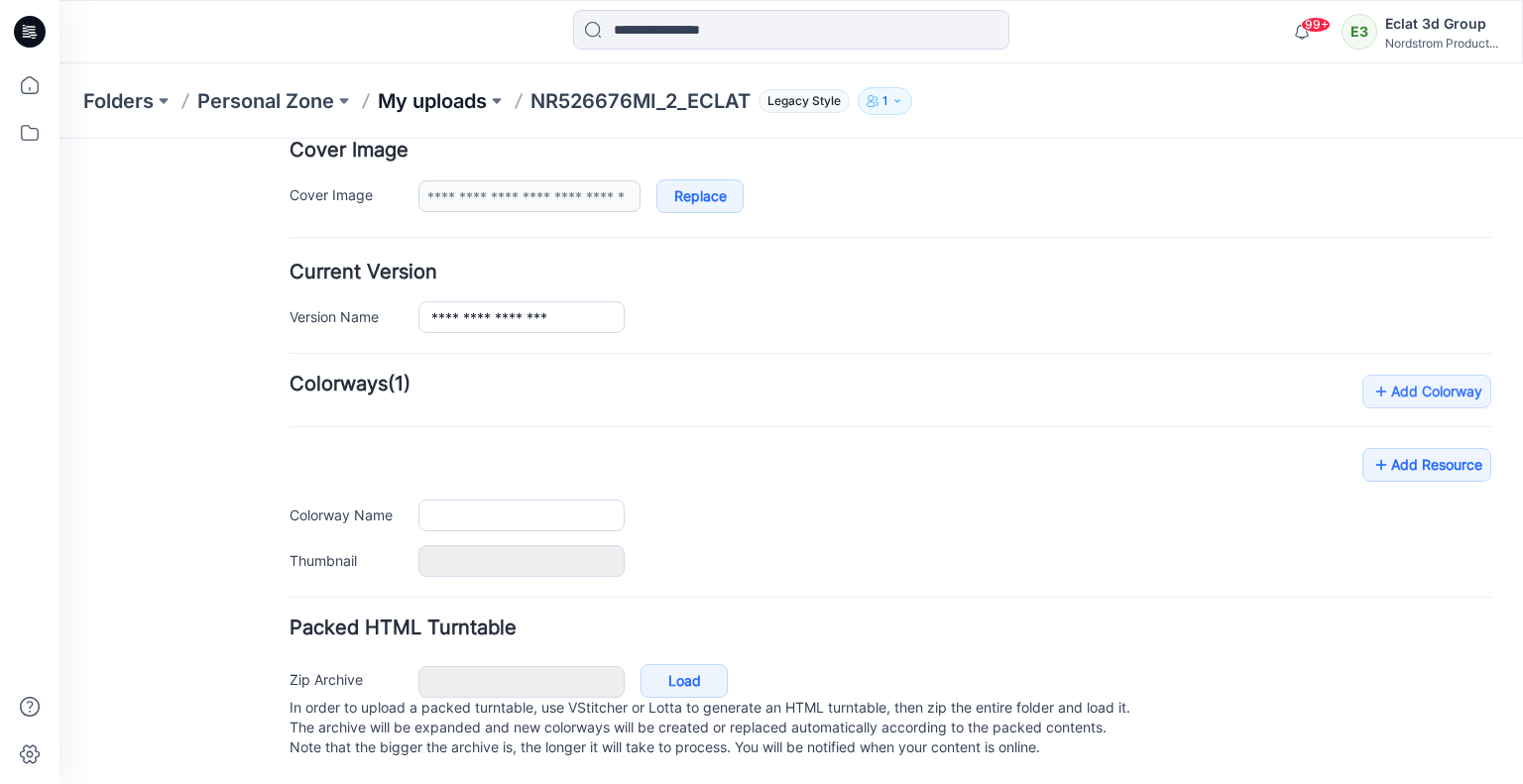 click on "My uploads" at bounding box center (432, 101) 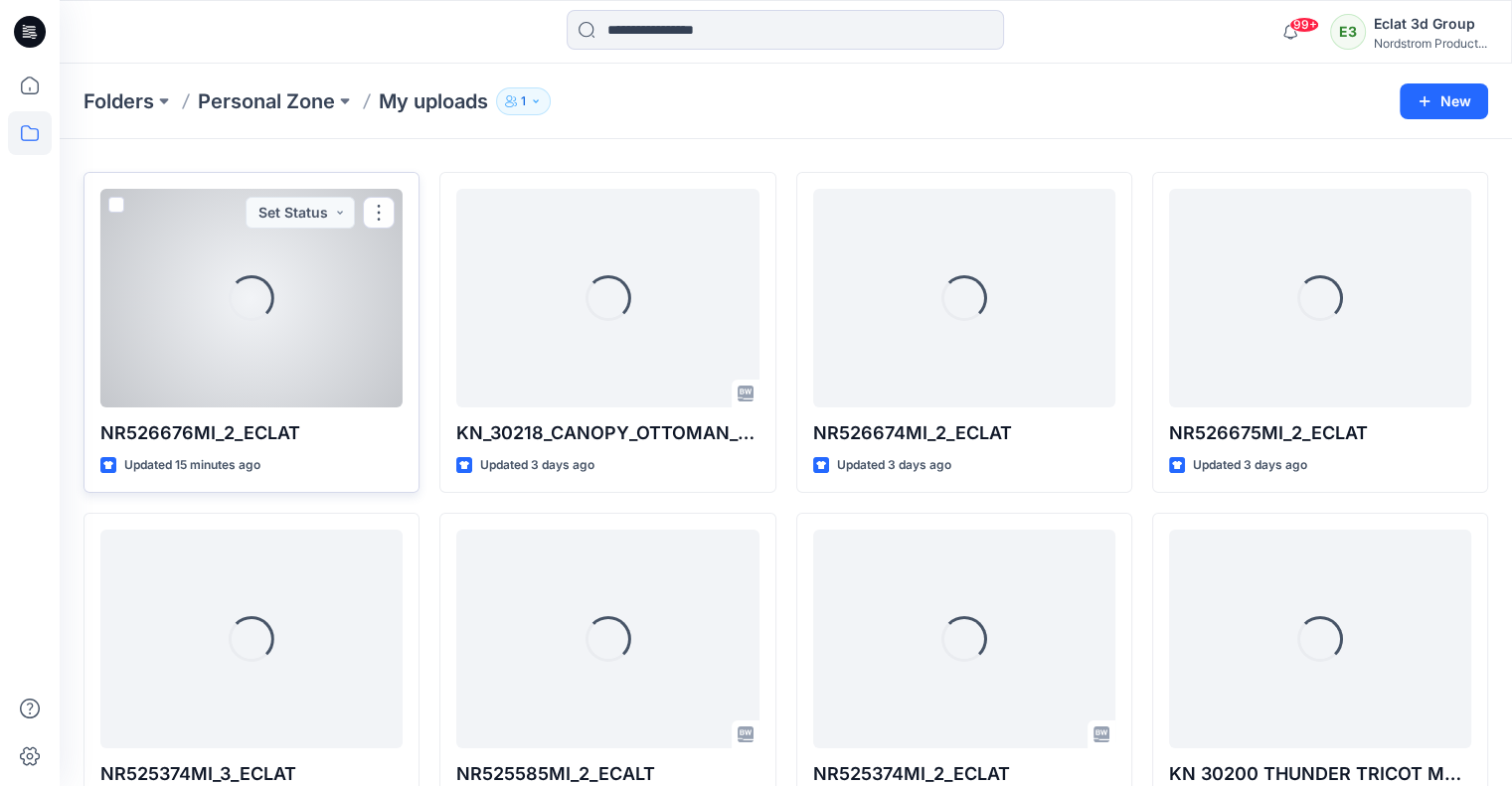 scroll, scrollTop: 99, scrollLeft: 0, axis: vertical 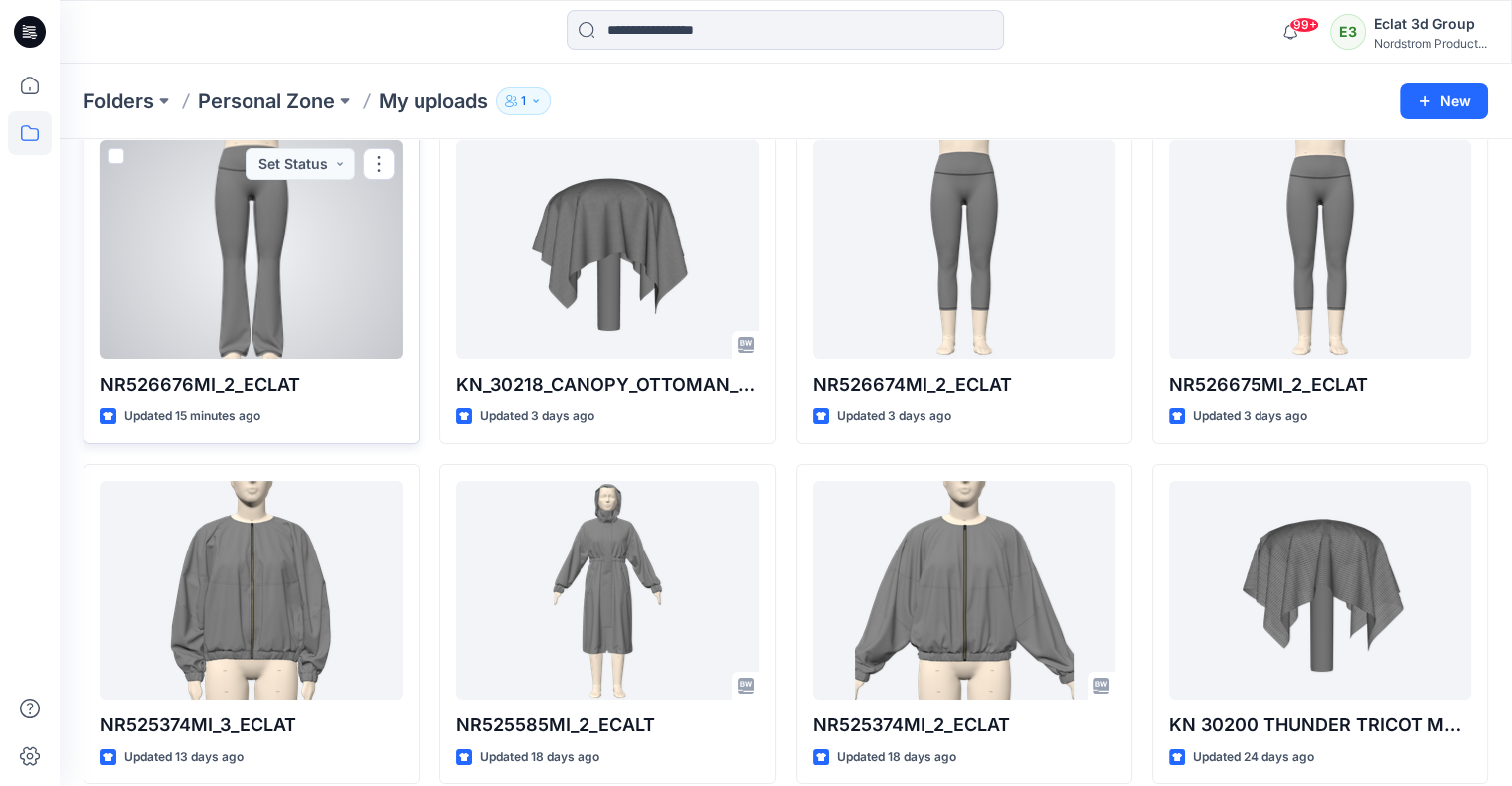 click at bounding box center [252, 249] 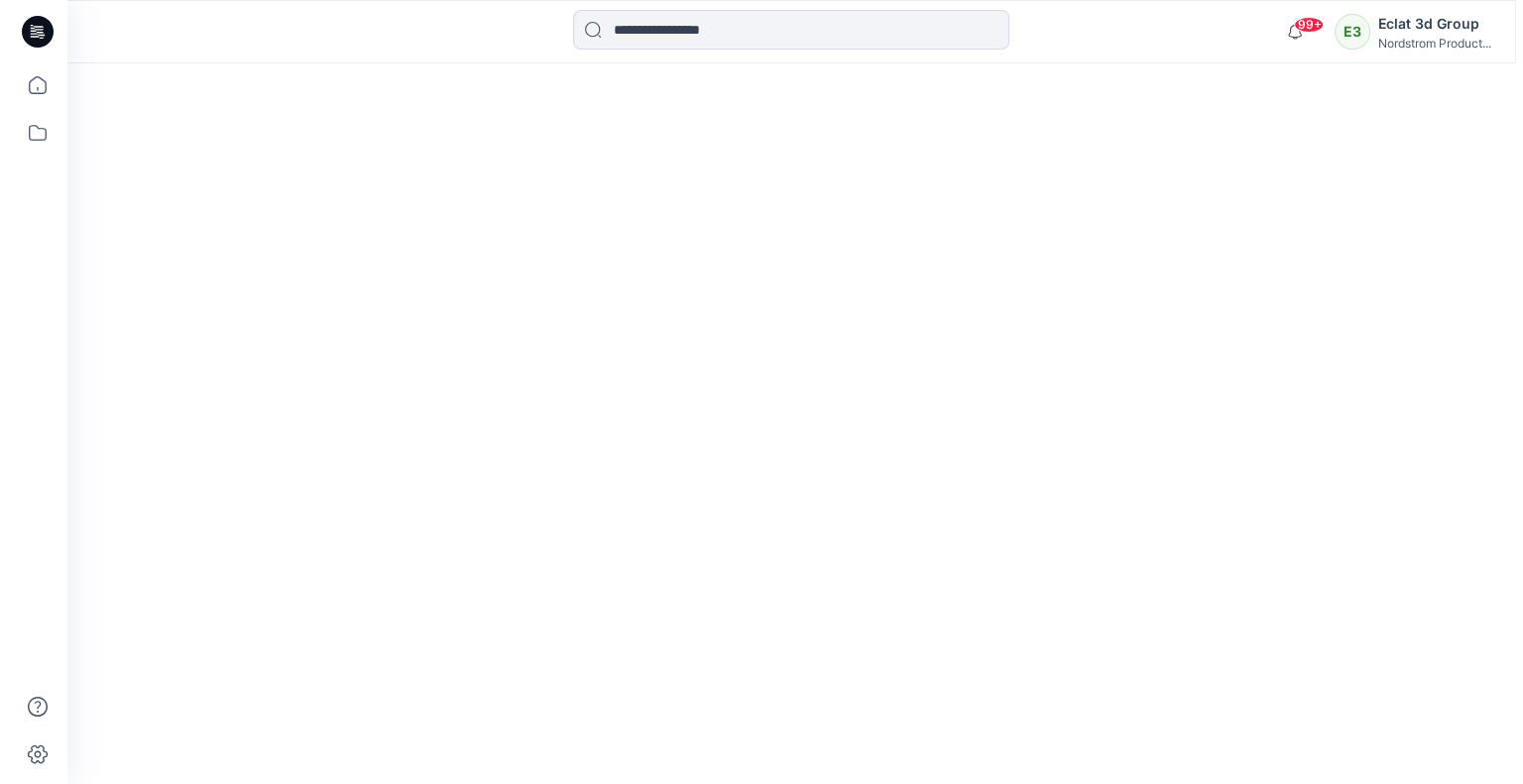 scroll, scrollTop: 0, scrollLeft: 0, axis: both 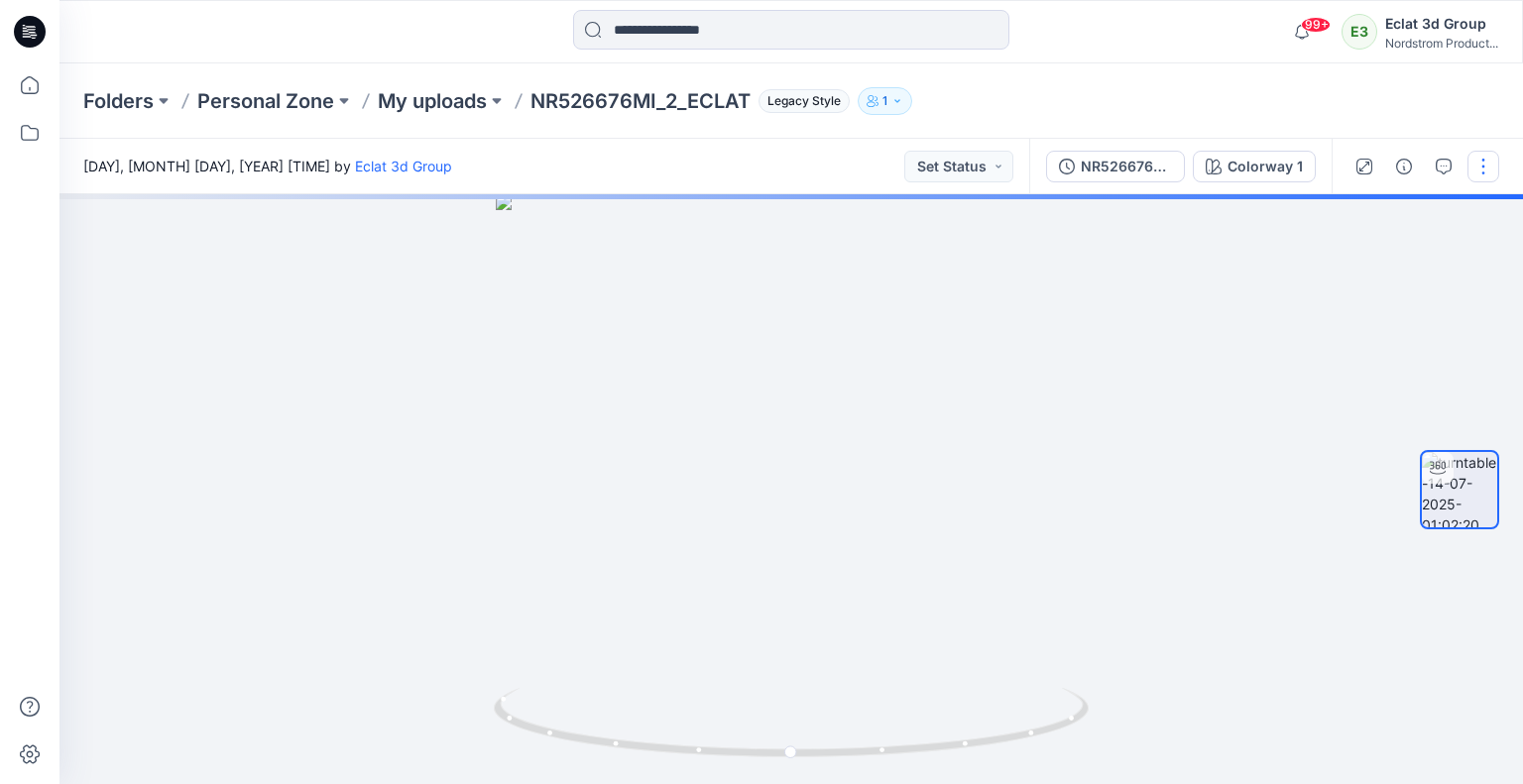 click at bounding box center [1483, 167] 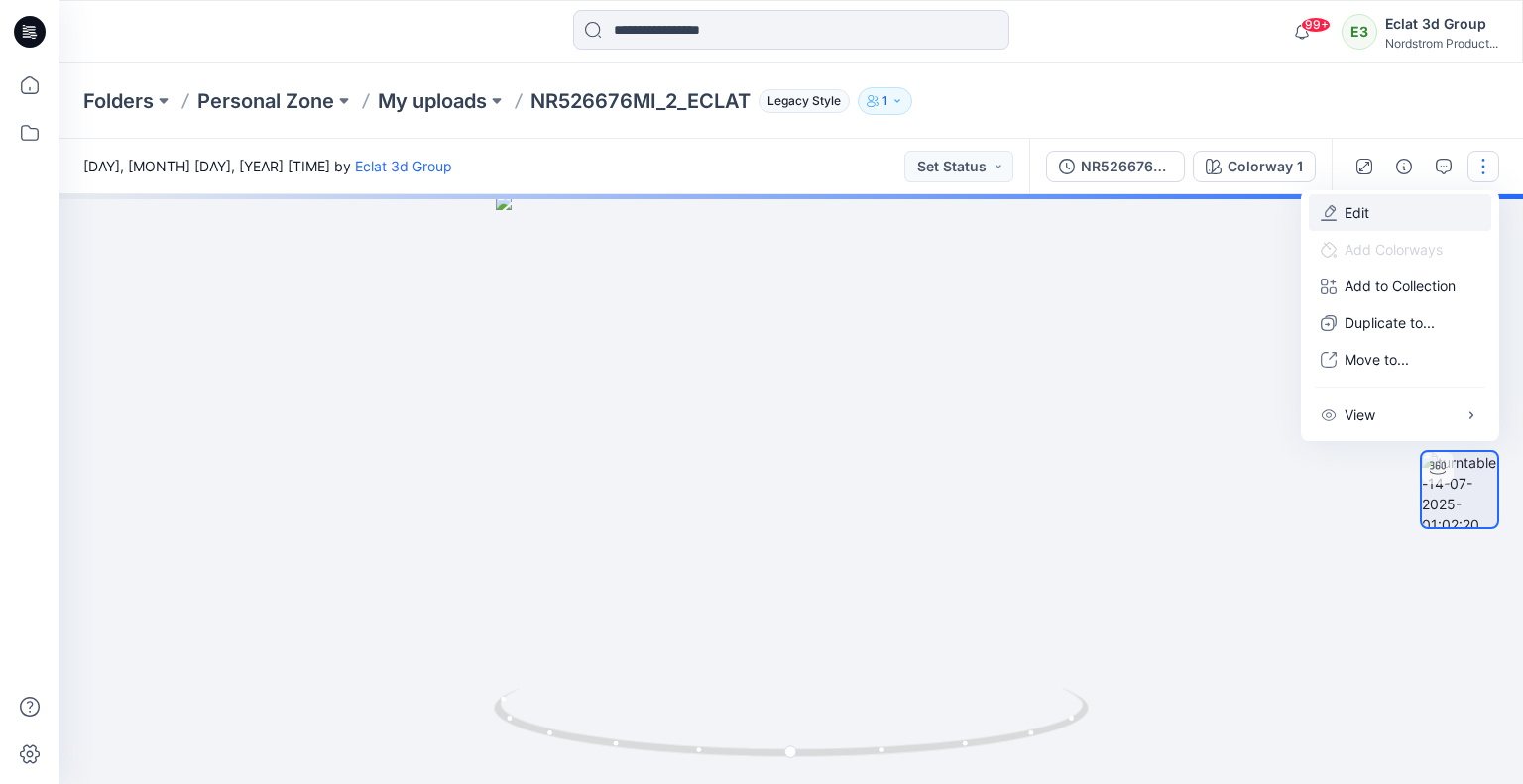 click on "Edit" at bounding box center (1400, 212) 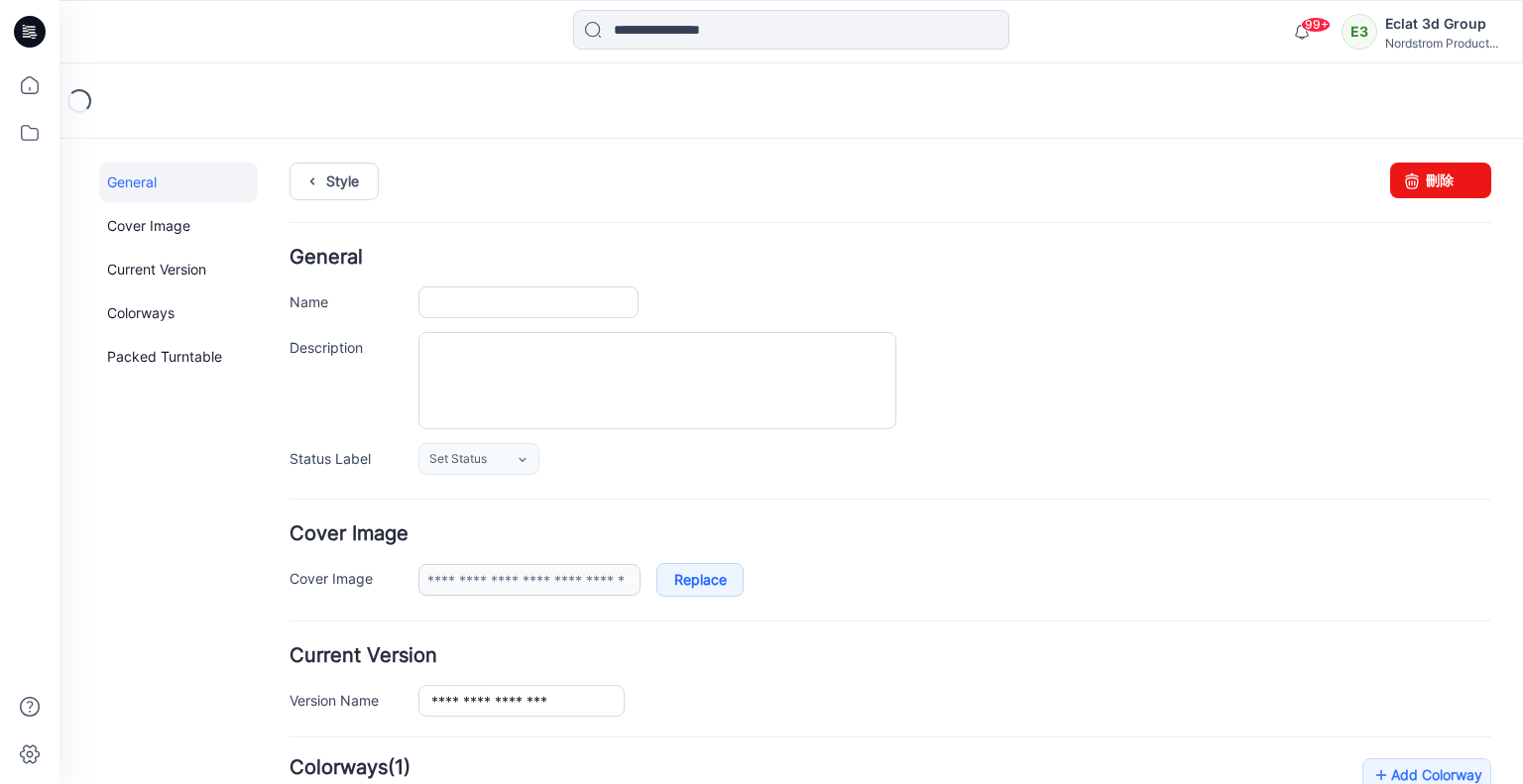 scroll, scrollTop: 0, scrollLeft: 0, axis: both 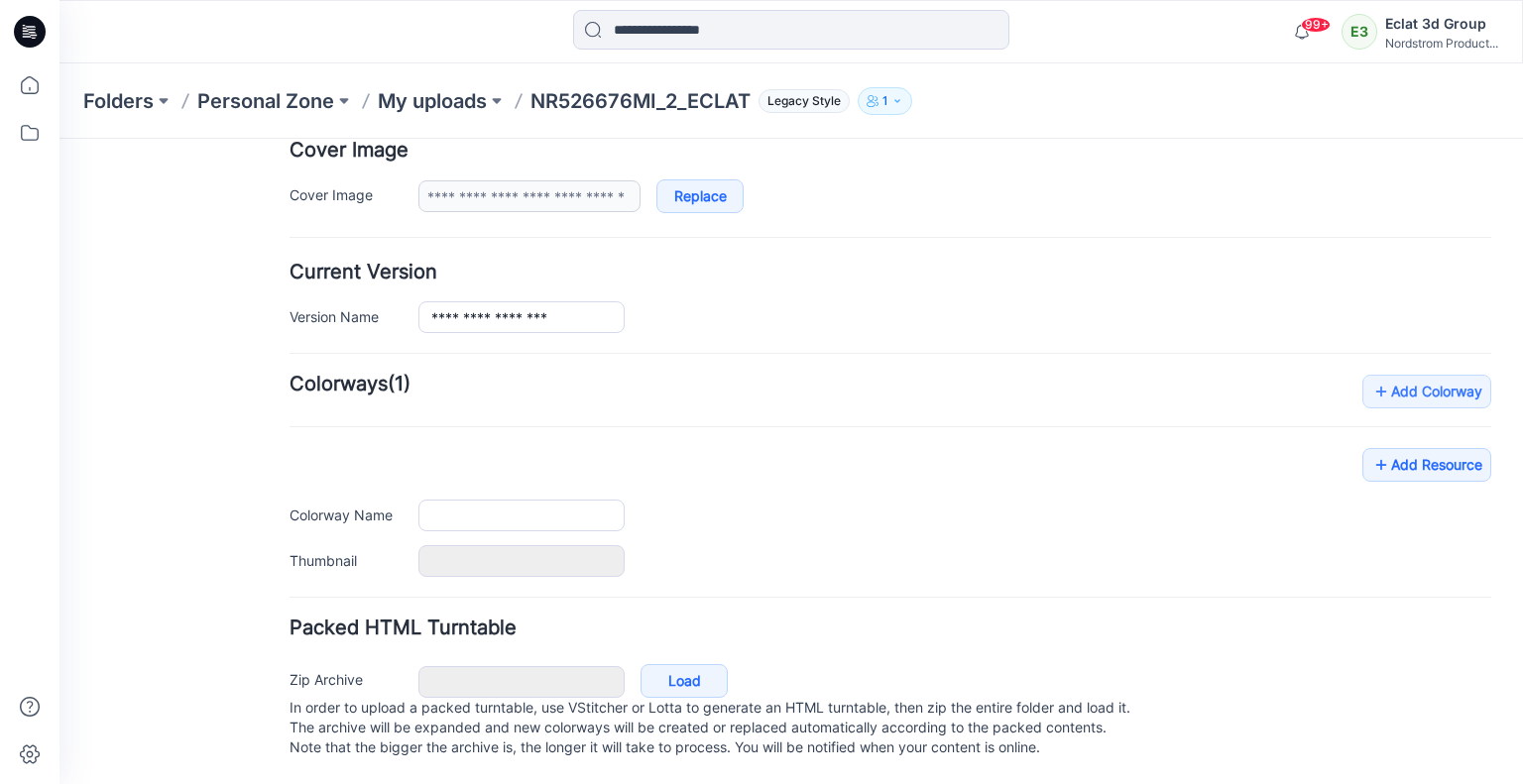 type on "**********" 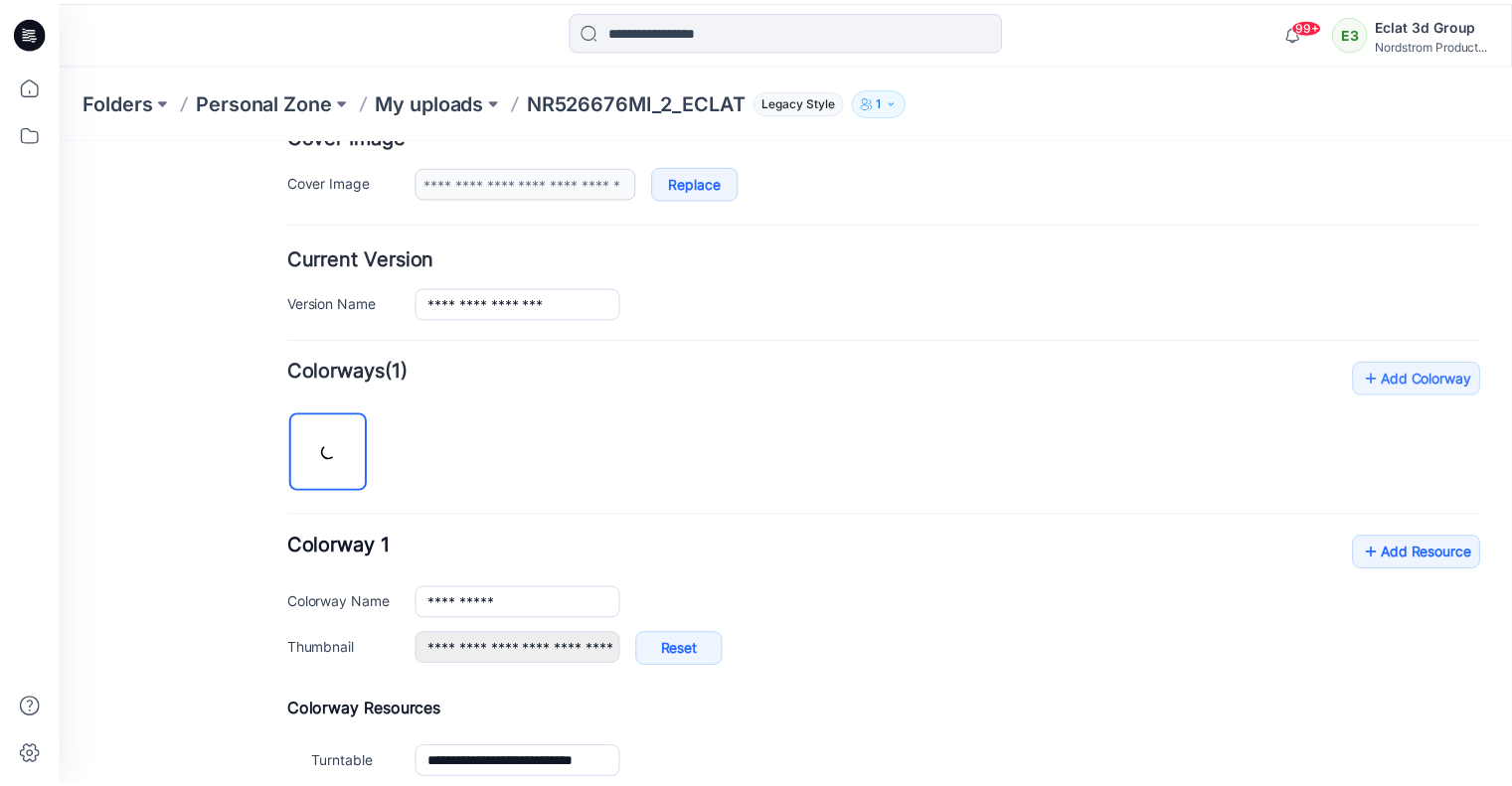 scroll, scrollTop: 598, scrollLeft: 0, axis: vertical 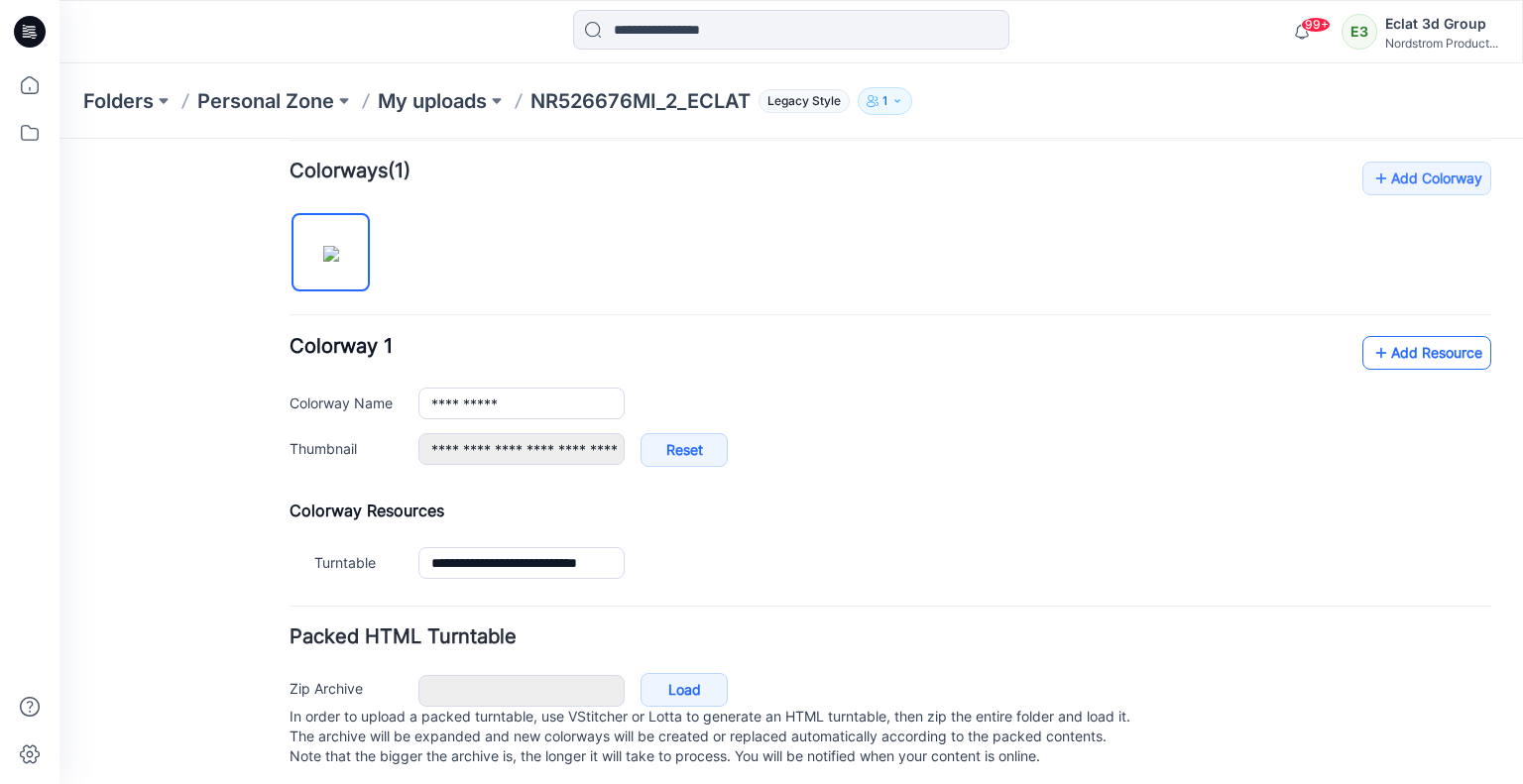 click on "Add Resource" at bounding box center (1427, 353) 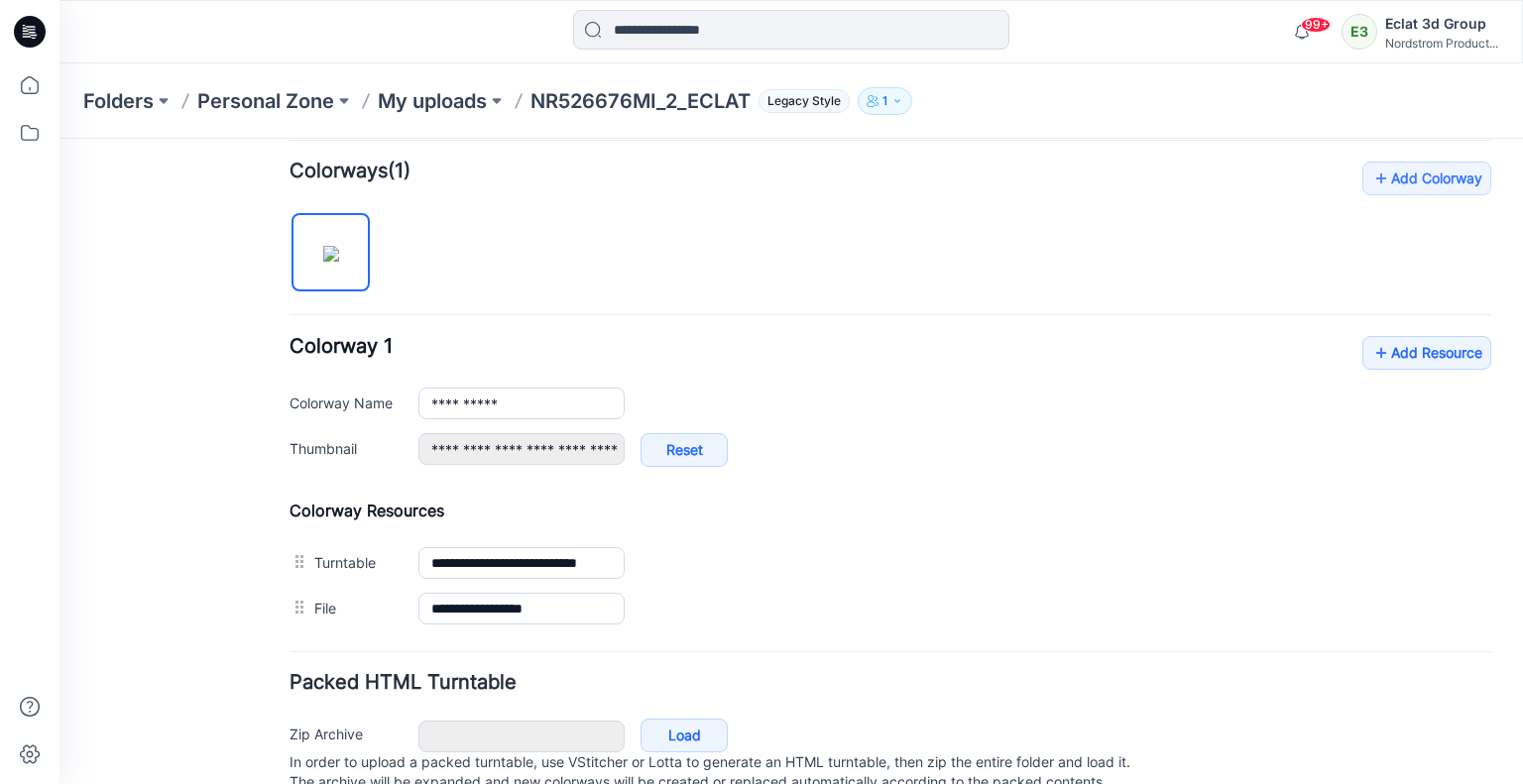 click on "**********" at bounding box center (890, 396) 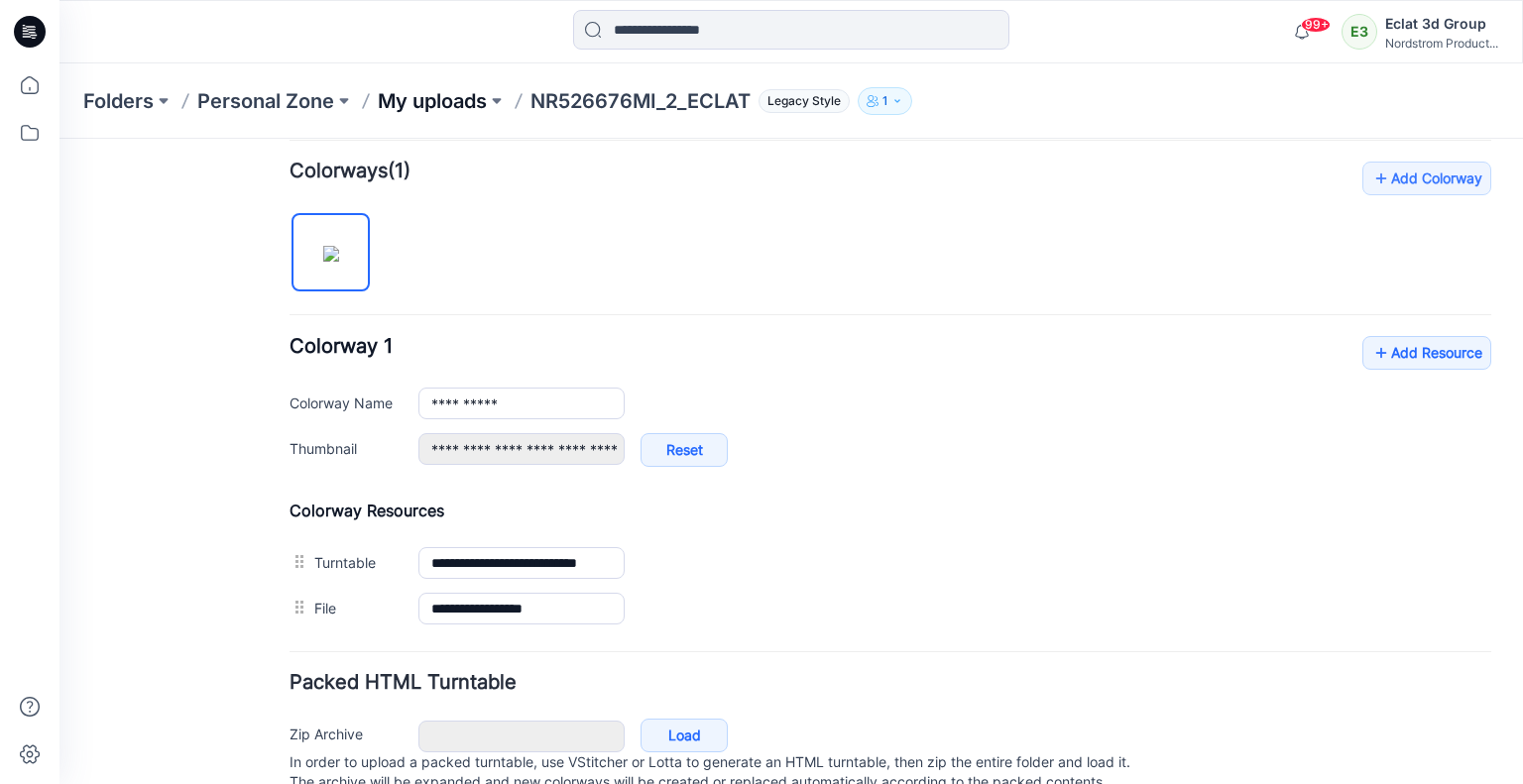 click on "My uploads" at bounding box center [432, 101] 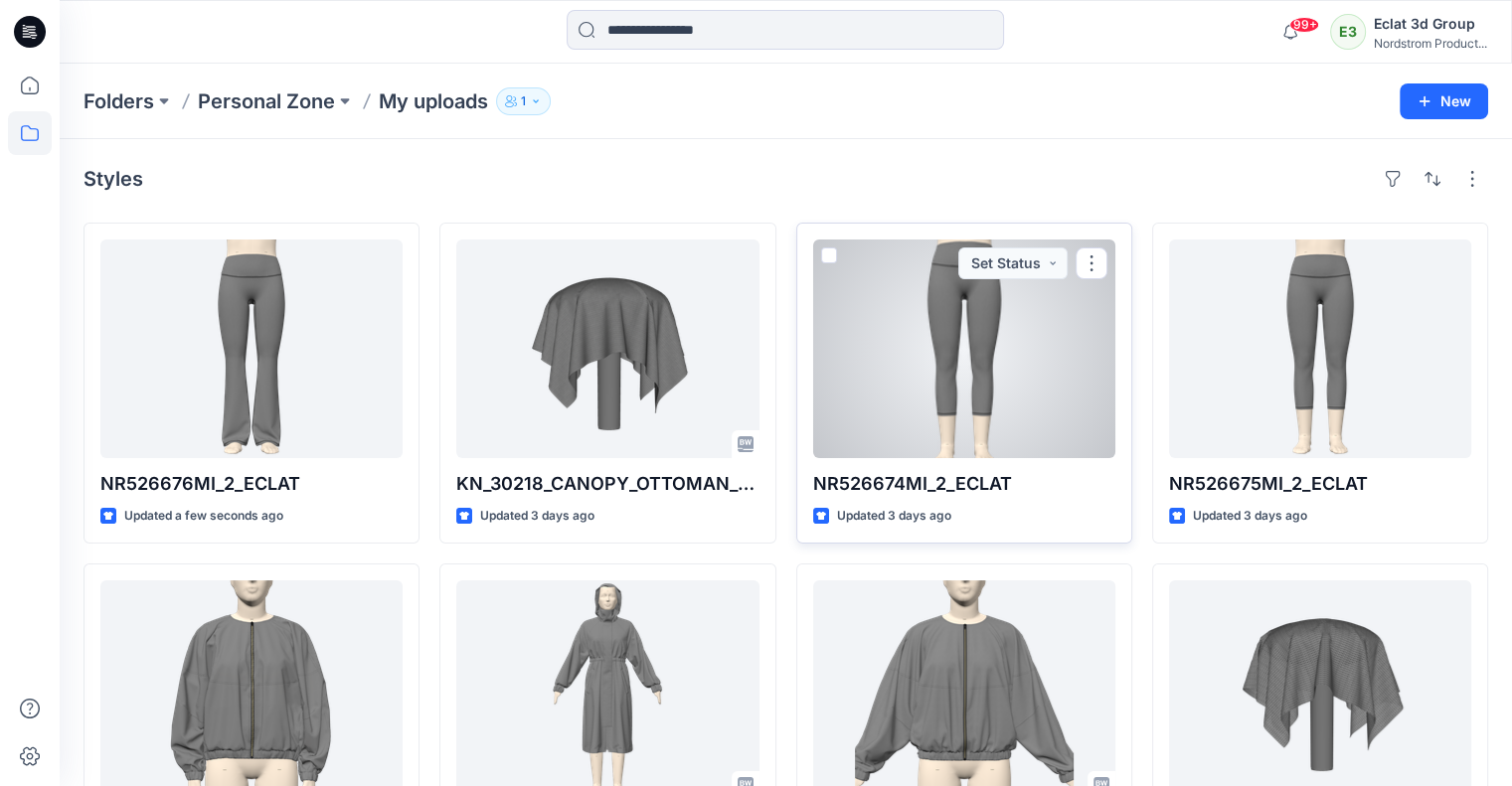click at bounding box center [964, 349] 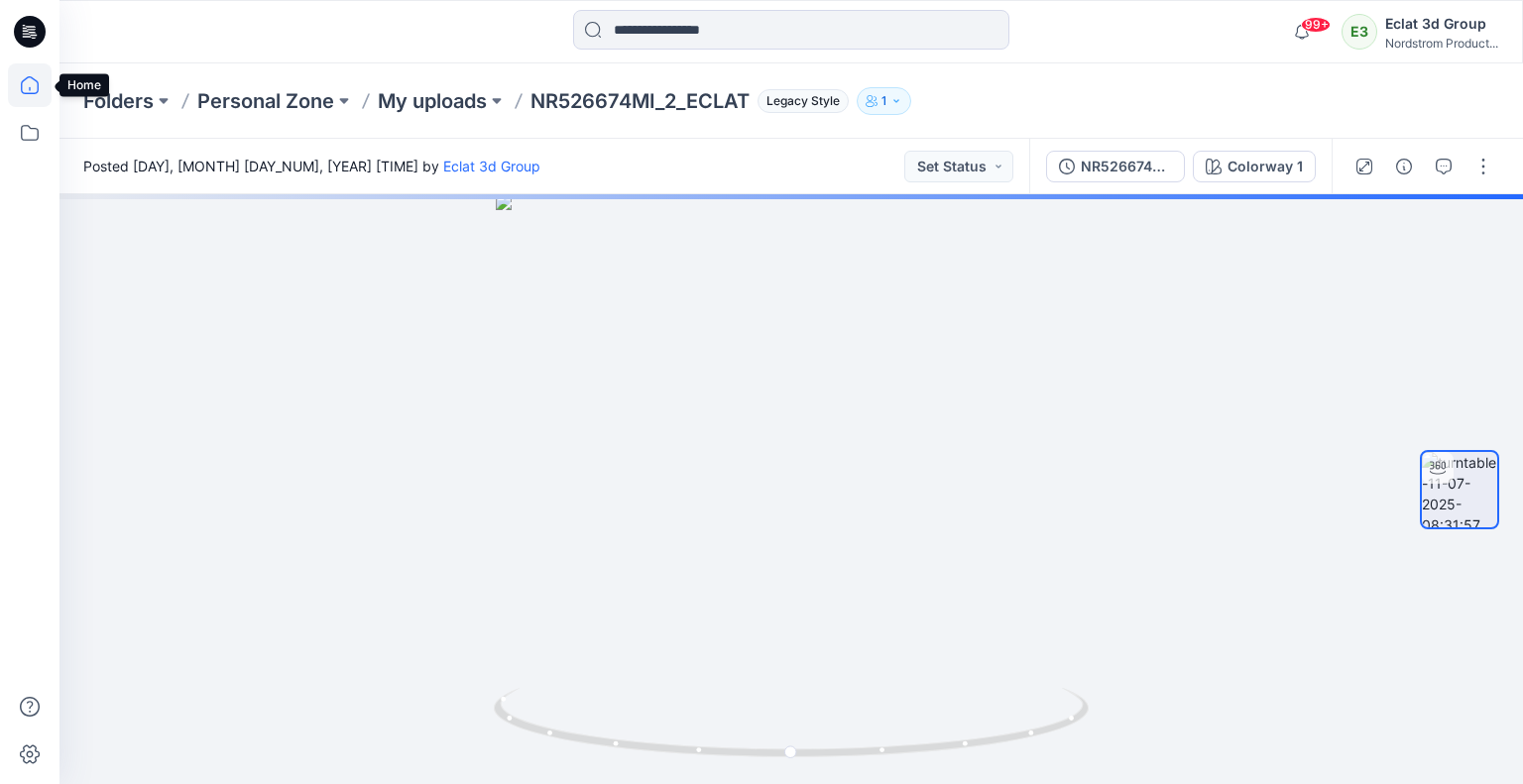 click 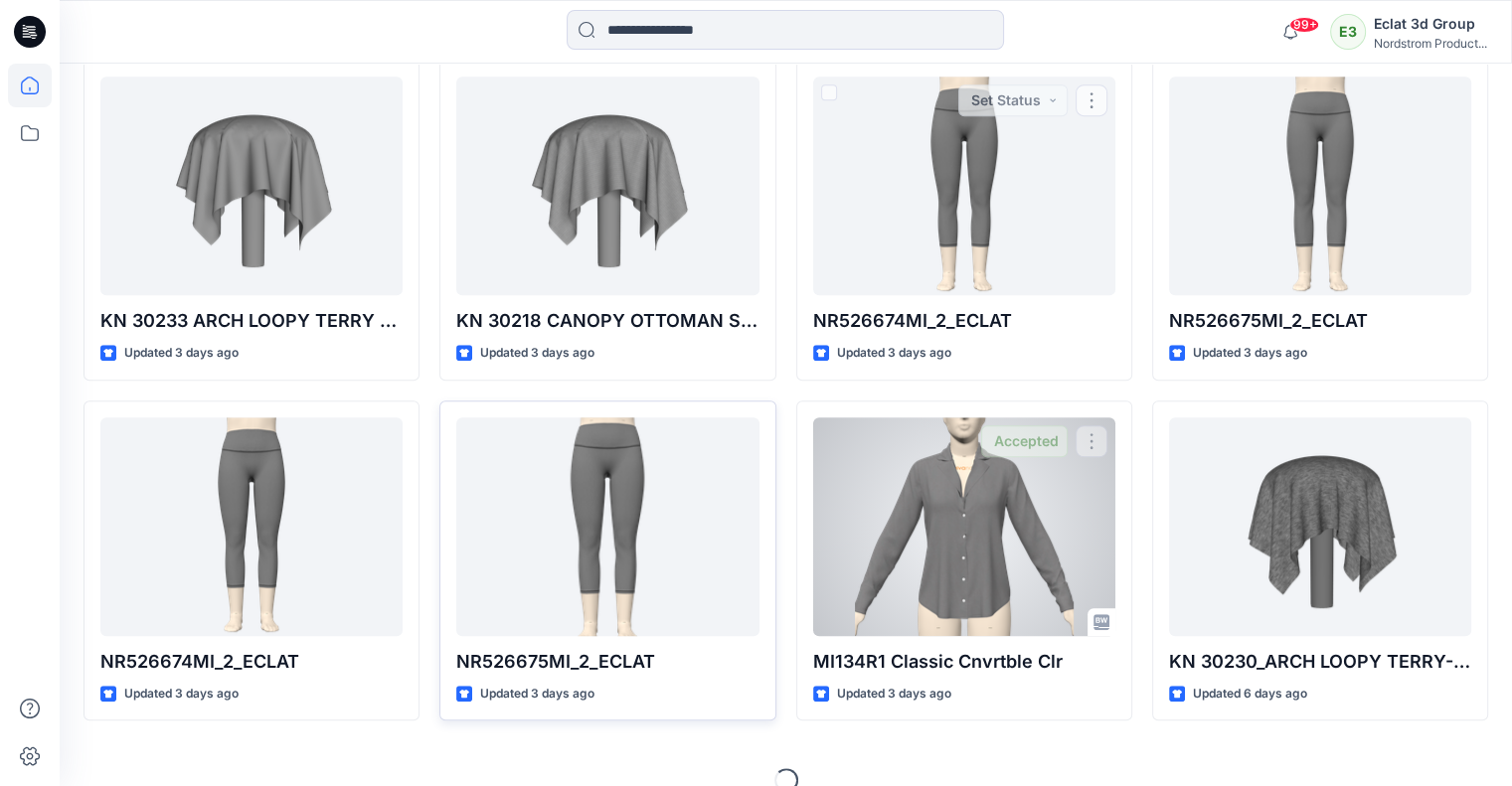 scroll, scrollTop: 965, scrollLeft: 0, axis: vertical 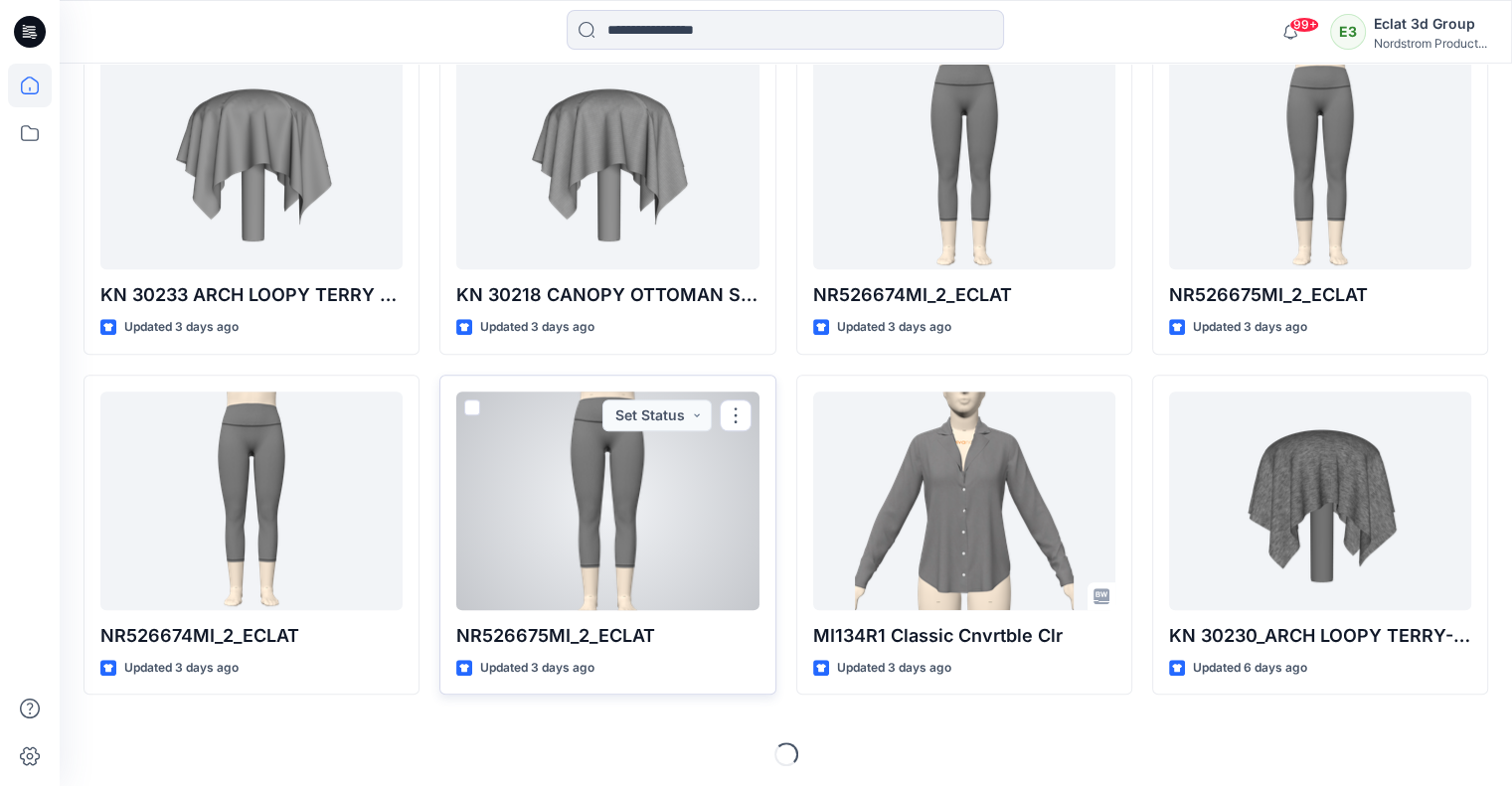 click at bounding box center (607, 501) 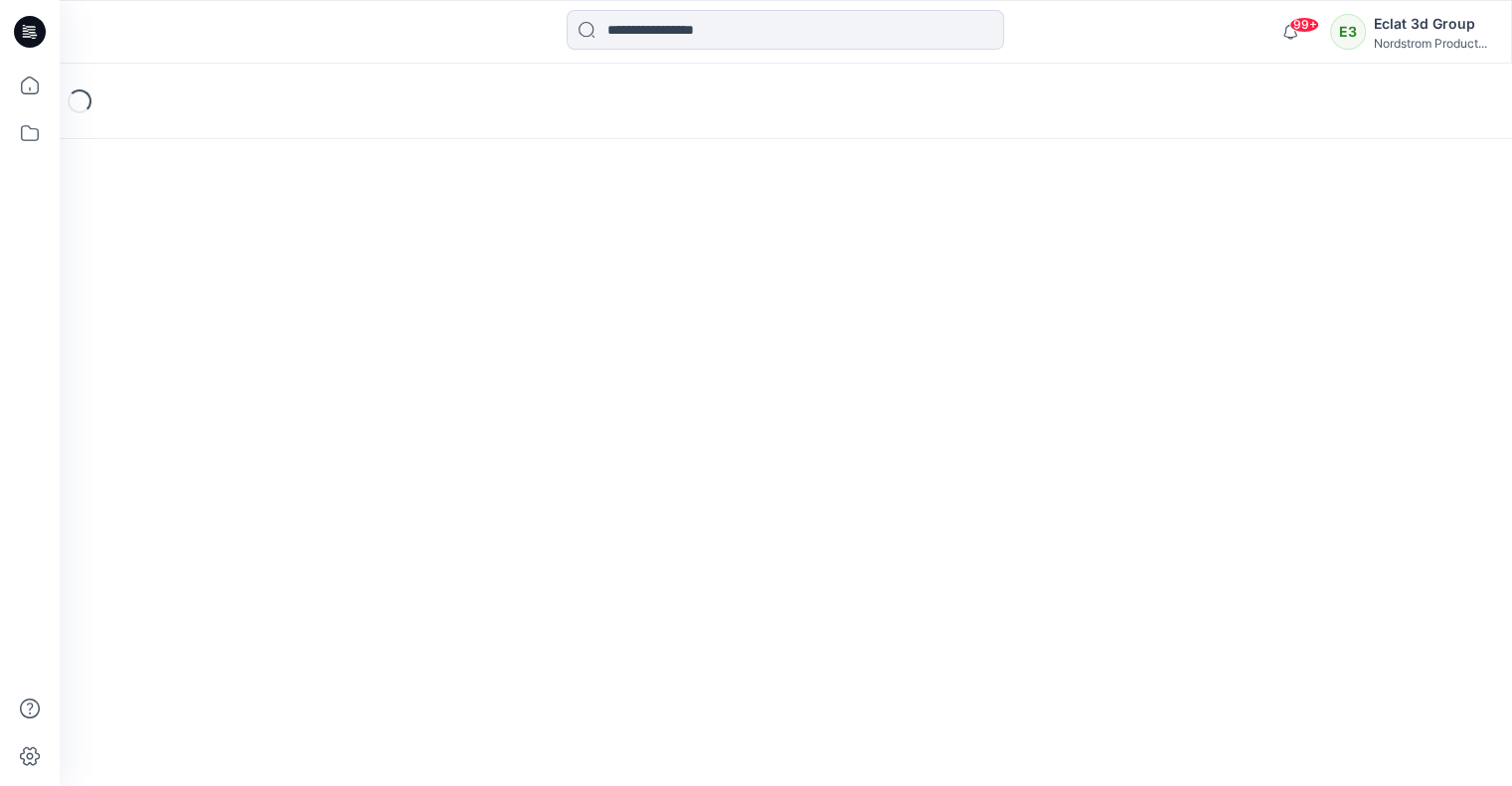 scroll, scrollTop: 0, scrollLeft: 0, axis: both 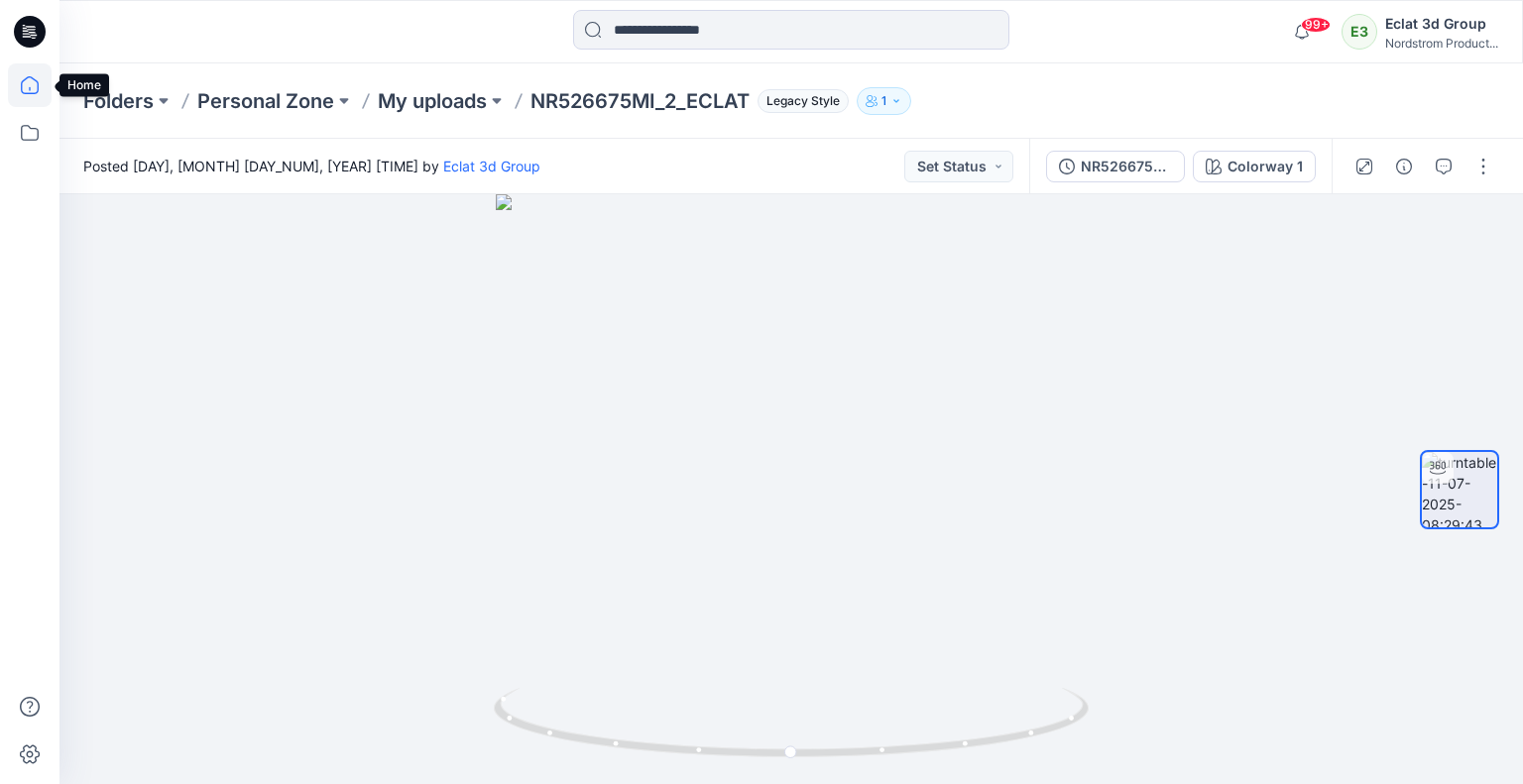 click 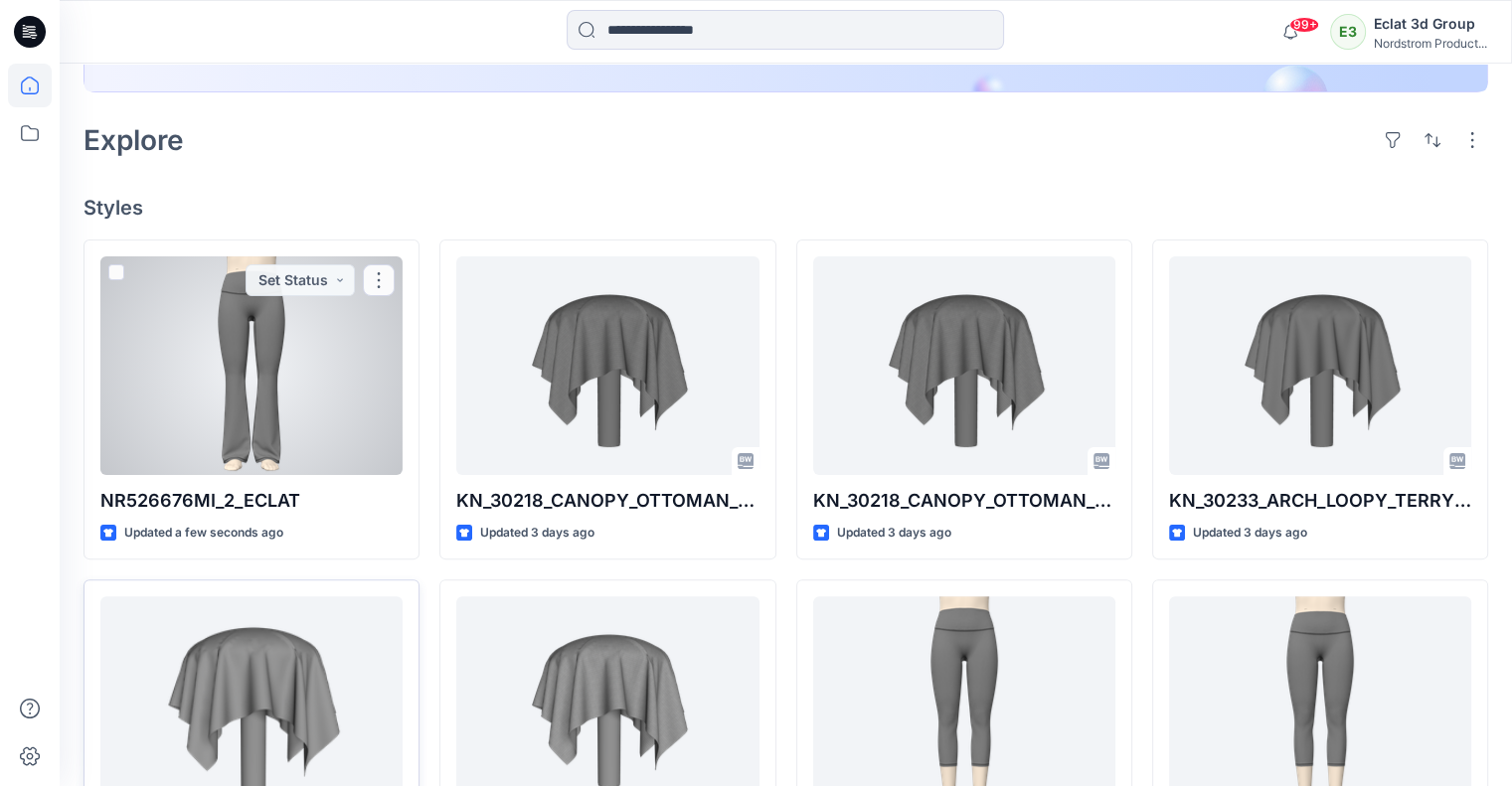 scroll, scrollTop: 596, scrollLeft: 0, axis: vertical 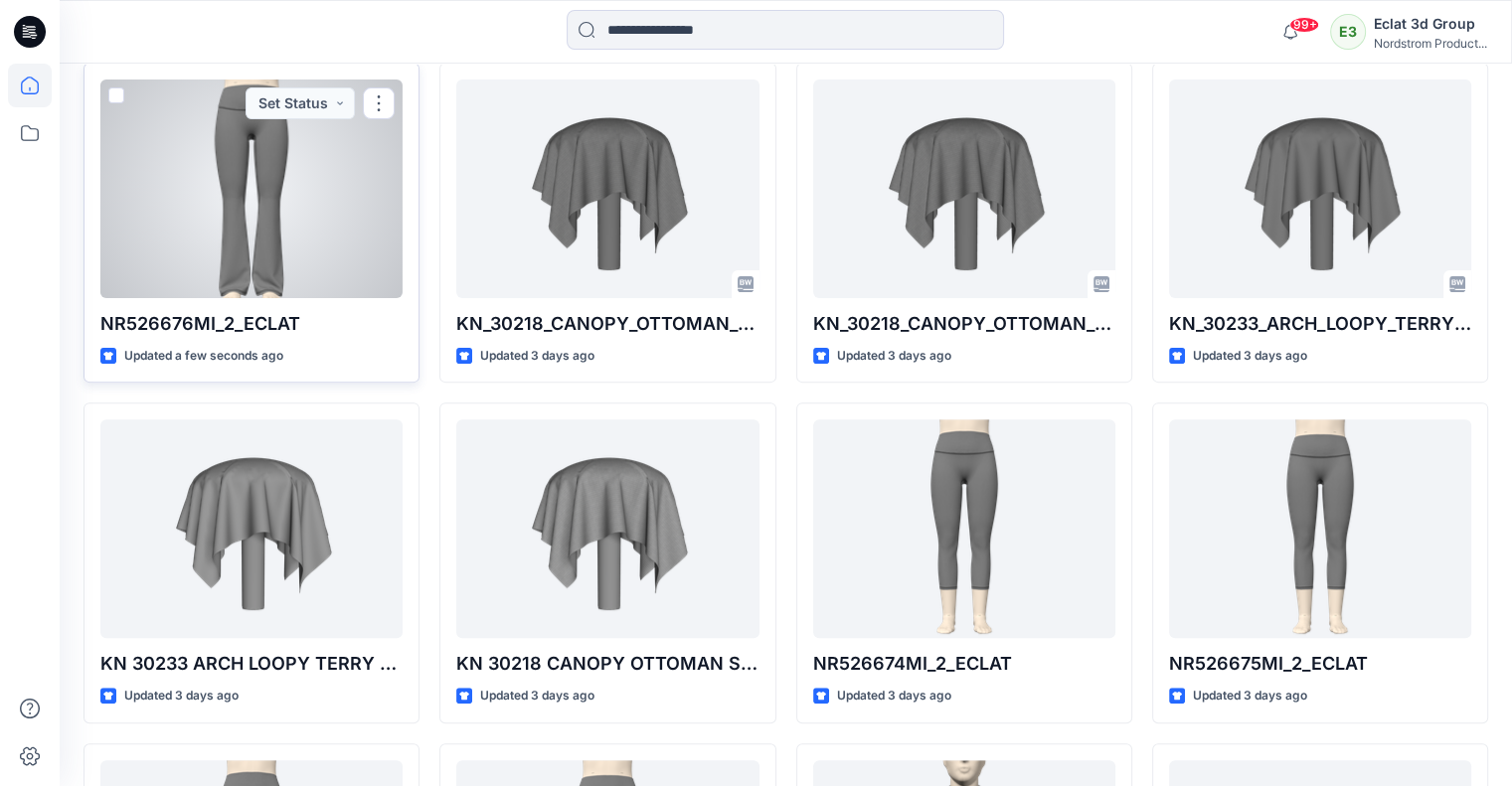 click at bounding box center (252, 189) 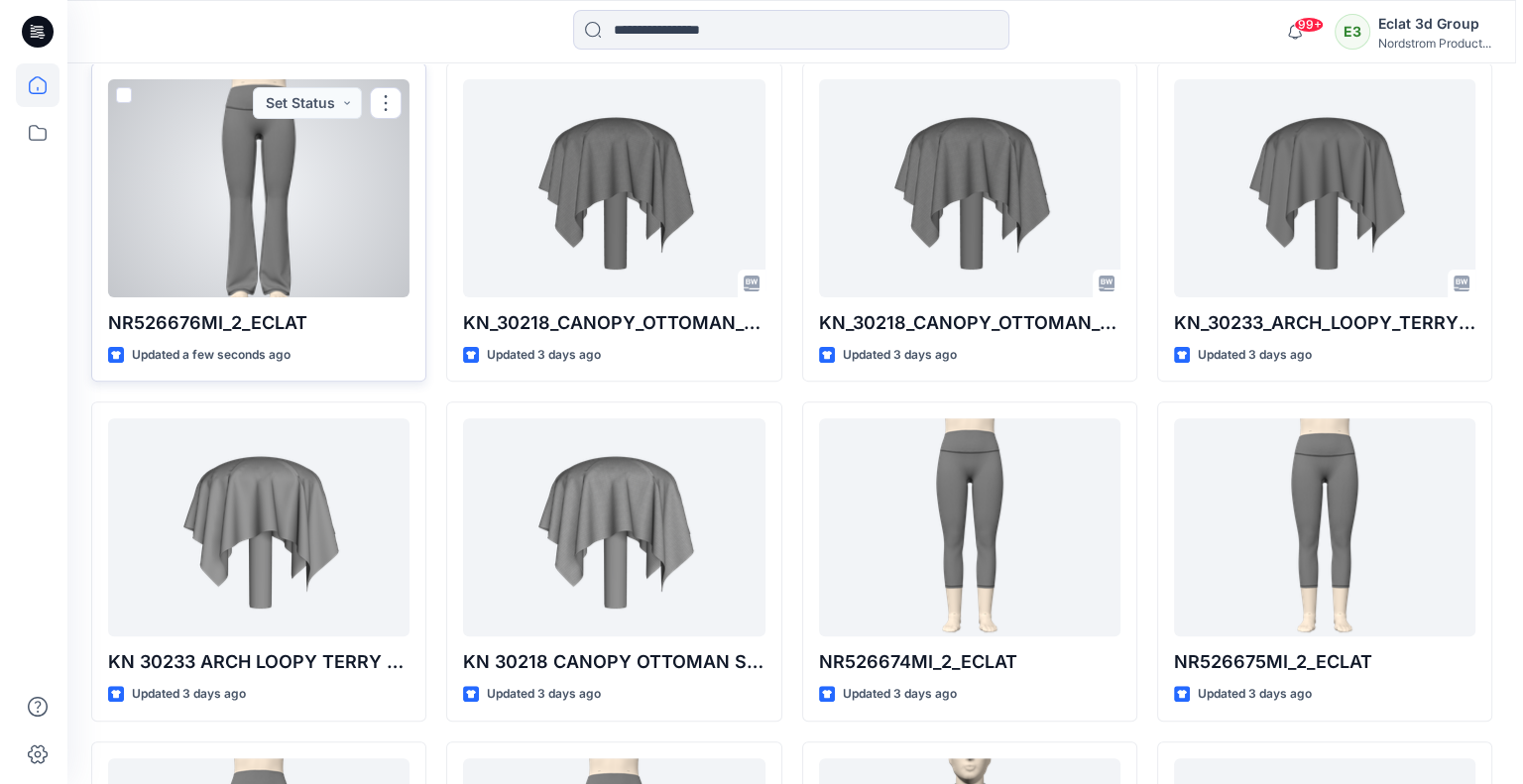 scroll, scrollTop: 0, scrollLeft: 0, axis: both 